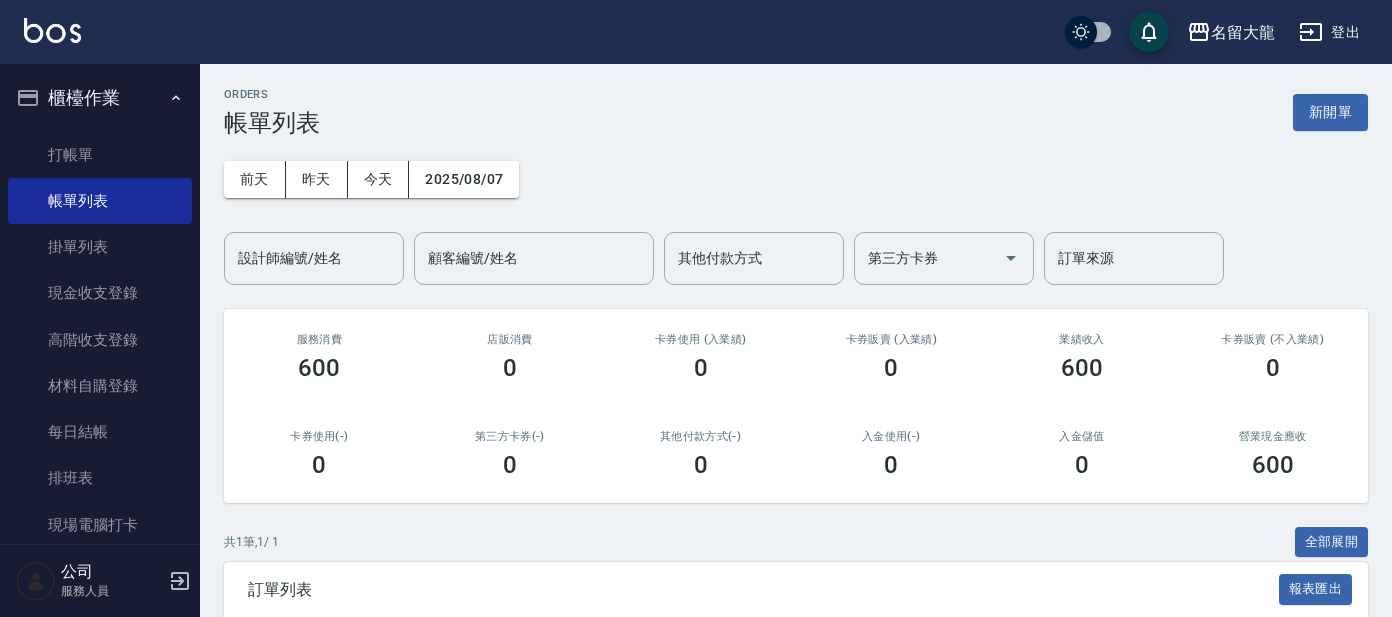 scroll, scrollTop: 0, scrollLeft: 0, axis: both 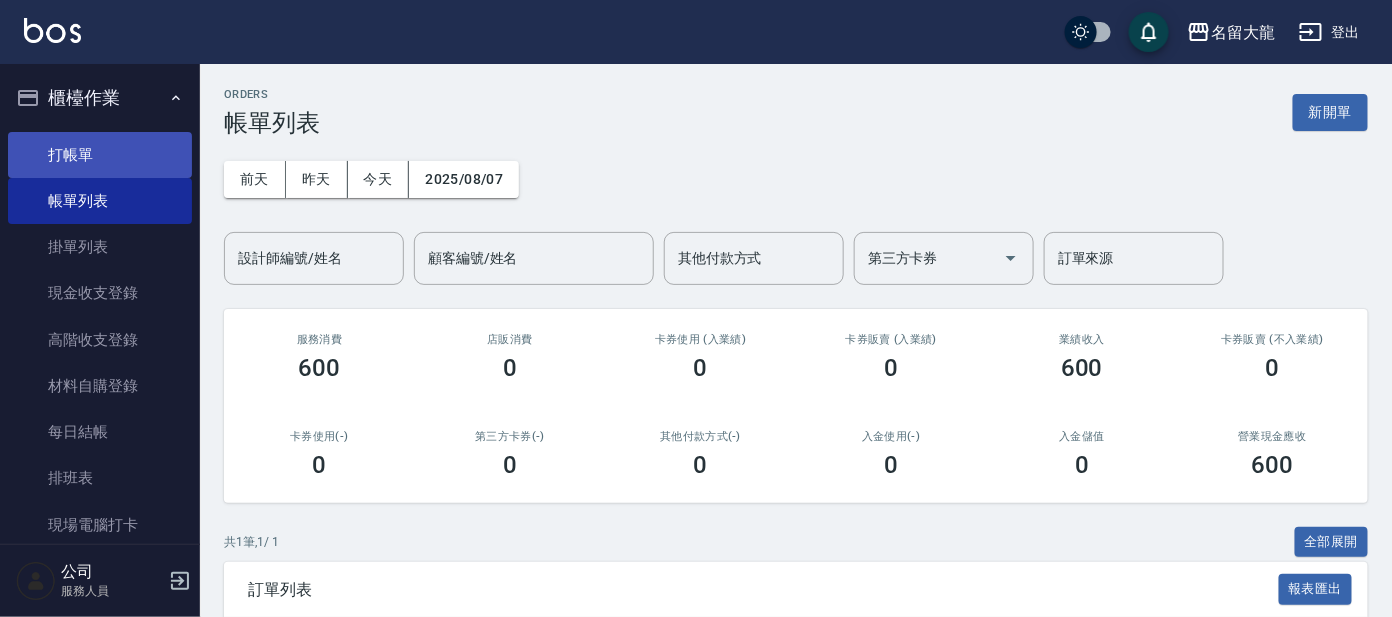 click on "打帳單" at bounding box center [100, 155] 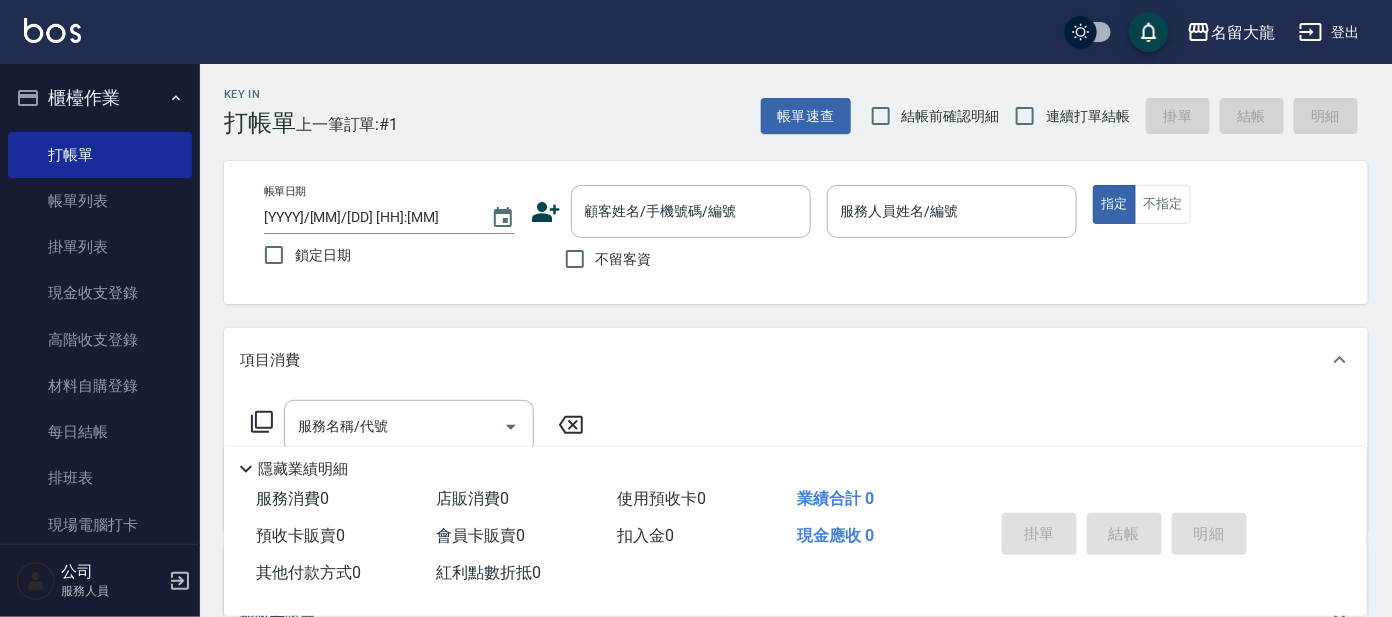 click on "Key In 打帳單 上一筆訂單:#1 帳單速查 結帳前確認明細 連續打單結帳 掛單 結帳 明細" at bounding box center (784, 100) 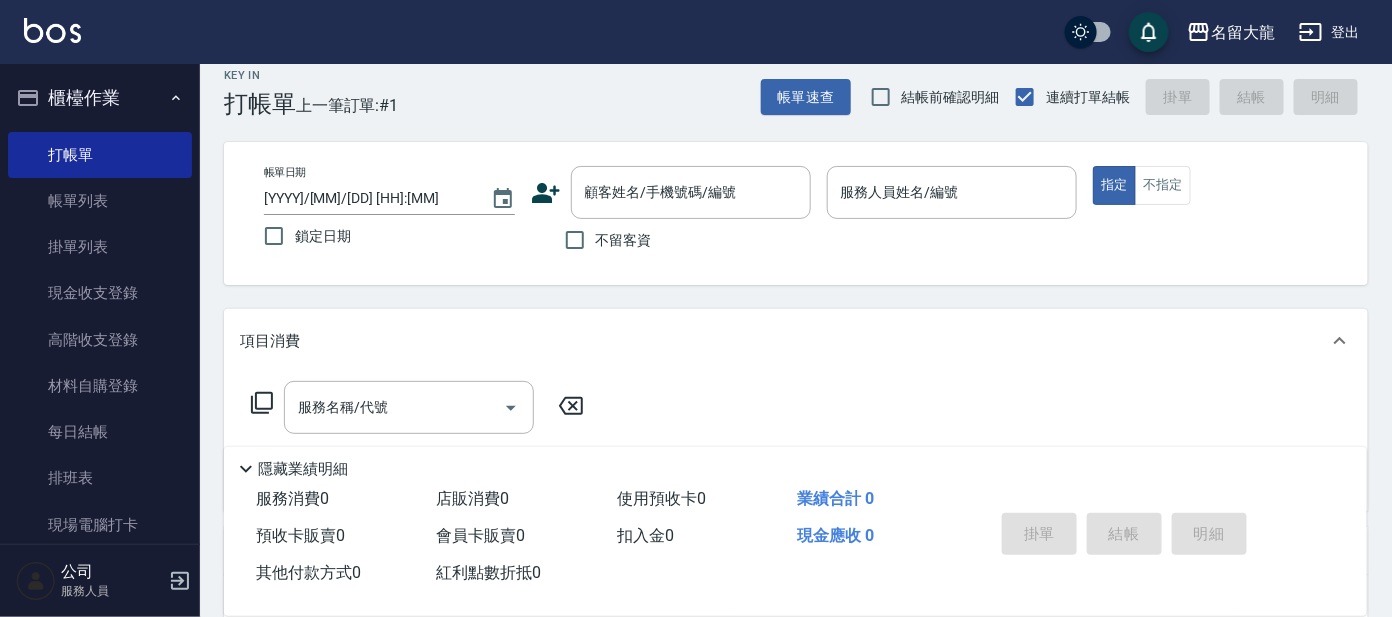 scroll, scrollTop: 0, scrollLeft: 0, axis: both 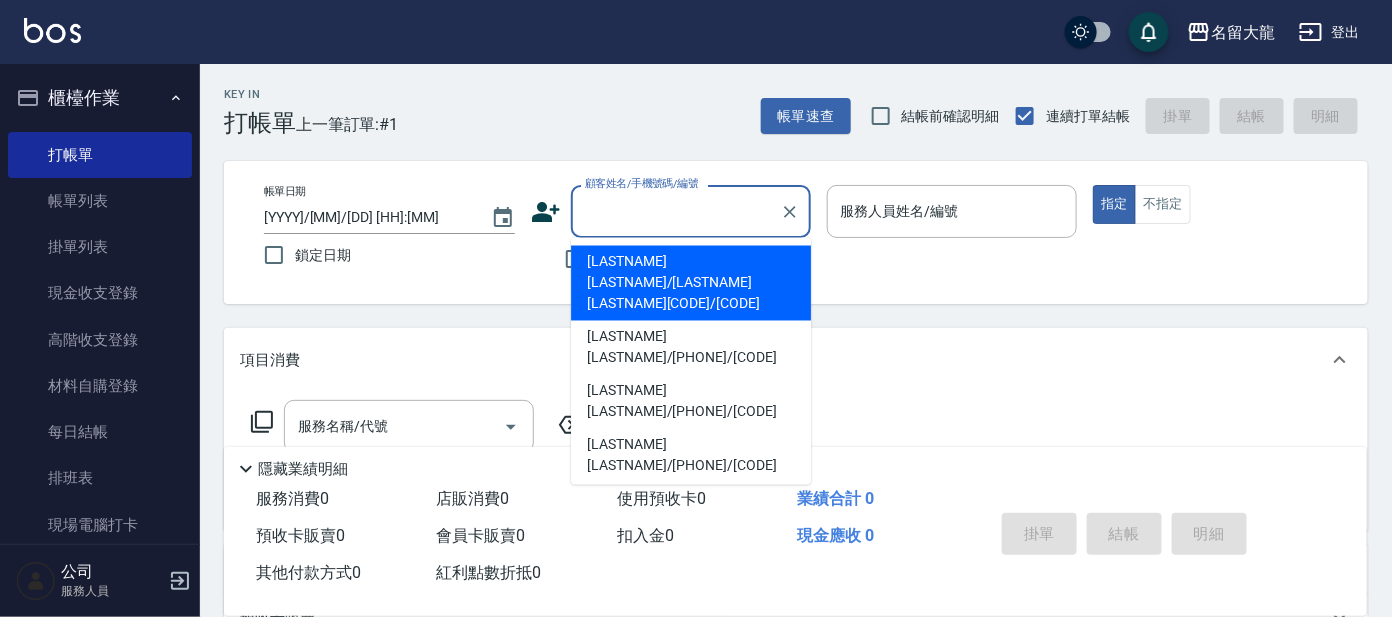 click on "顧客姓名/手機號碼/編號" at bounding box center (676, 211) 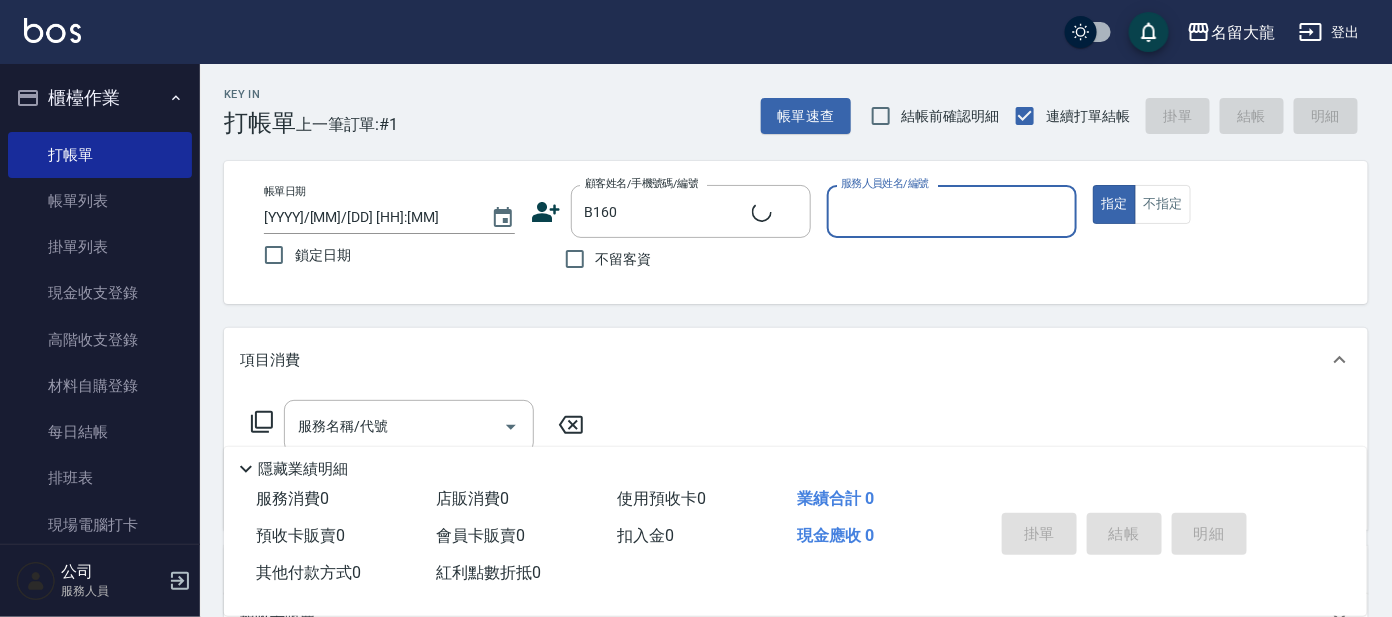 type on "[LASTNAME][LASTNAME]/[PHONE]/[CODE]" 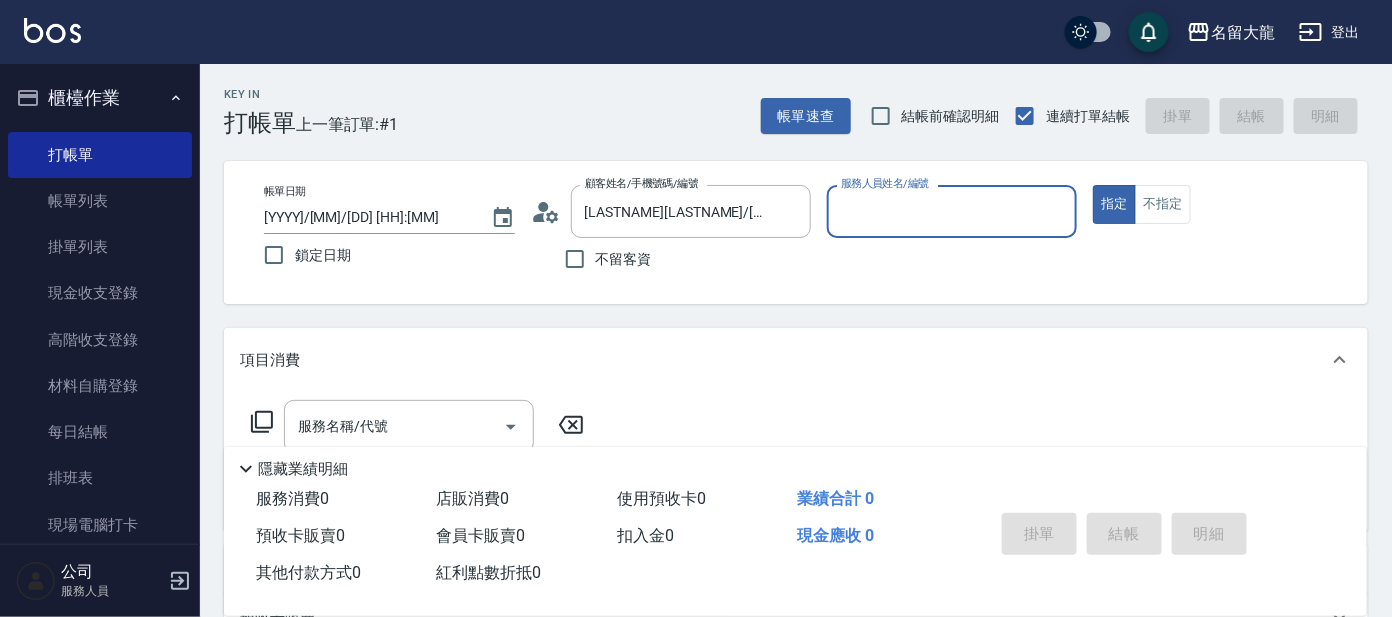 type on "[LASTNAME]-[NUM]" 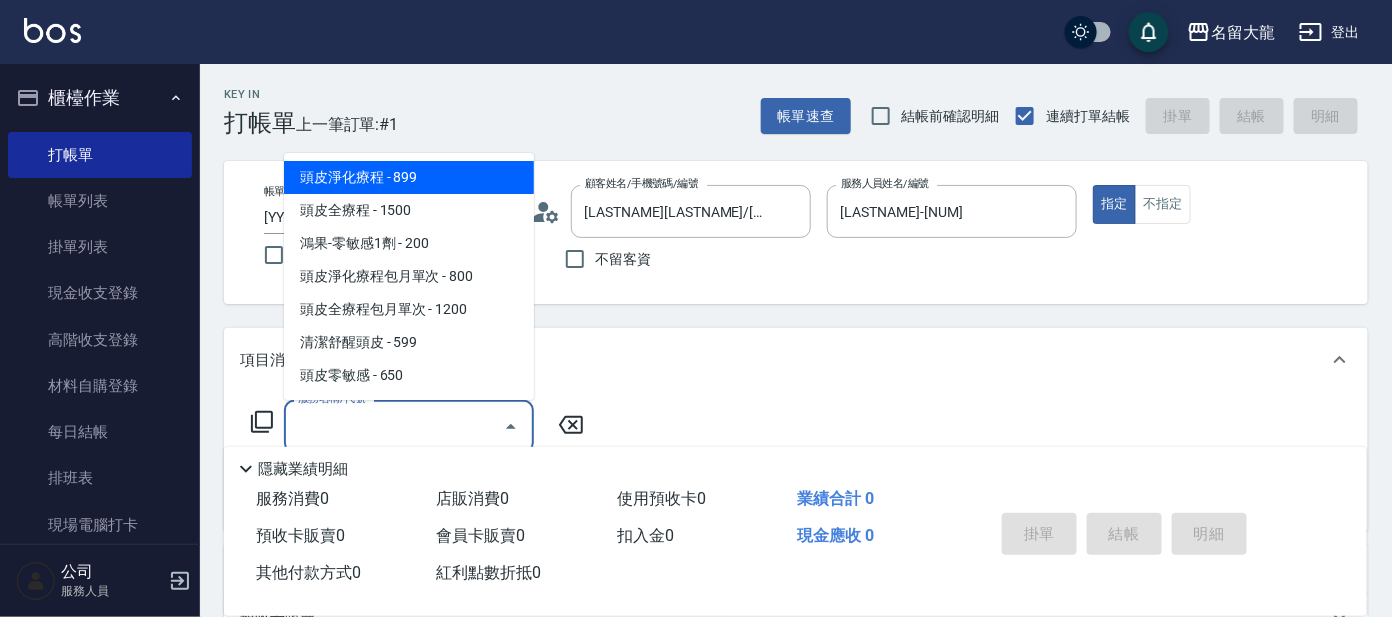 click on "服務名稱/代號" at bounding box center [394, 426] 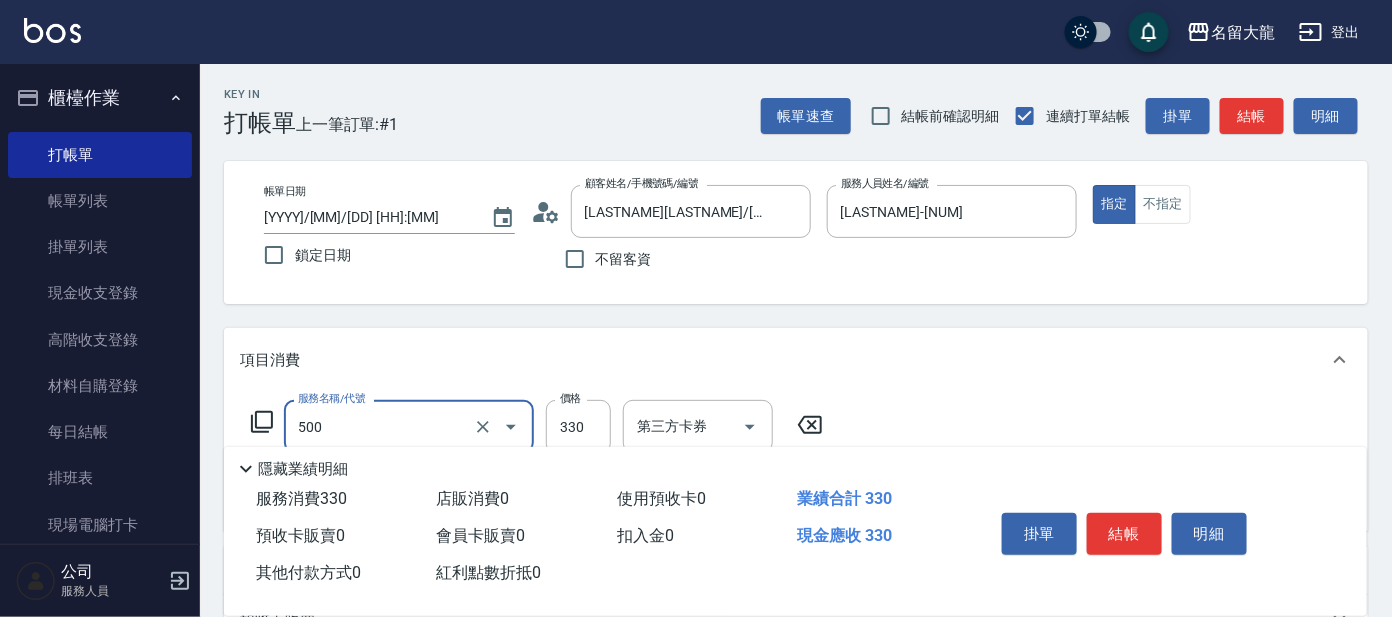 type on "高階洗髮(500)" 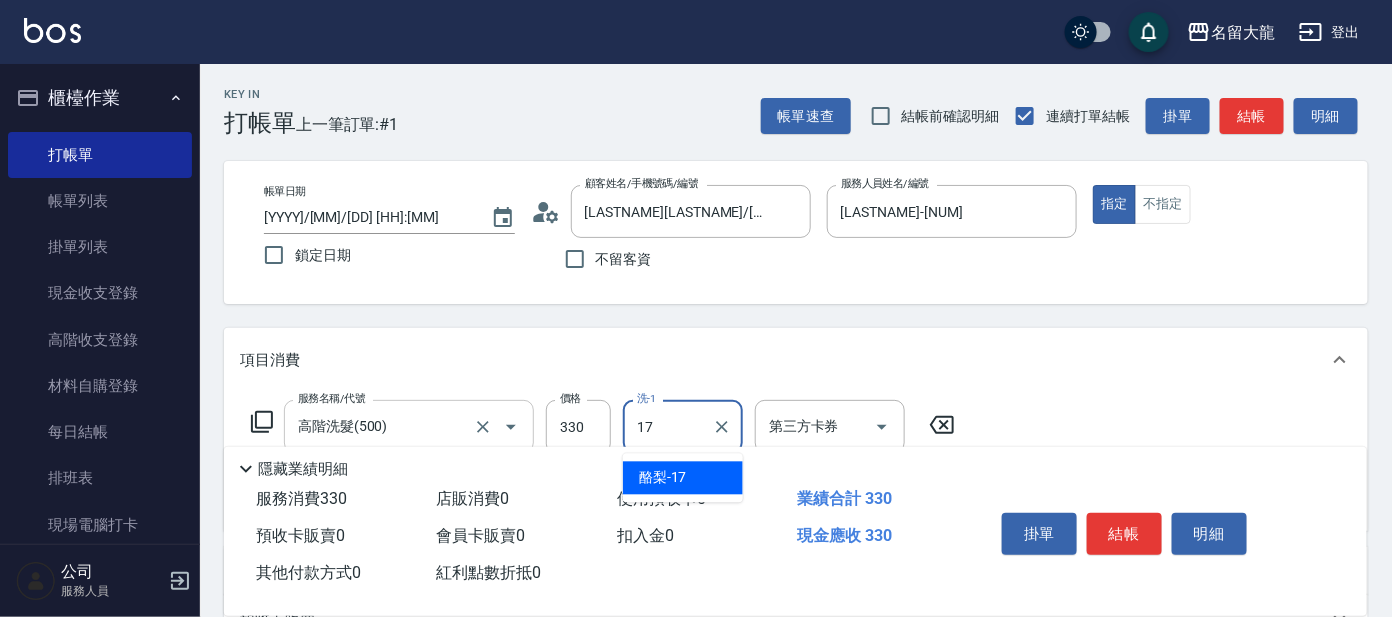 type on "酪梨-17" 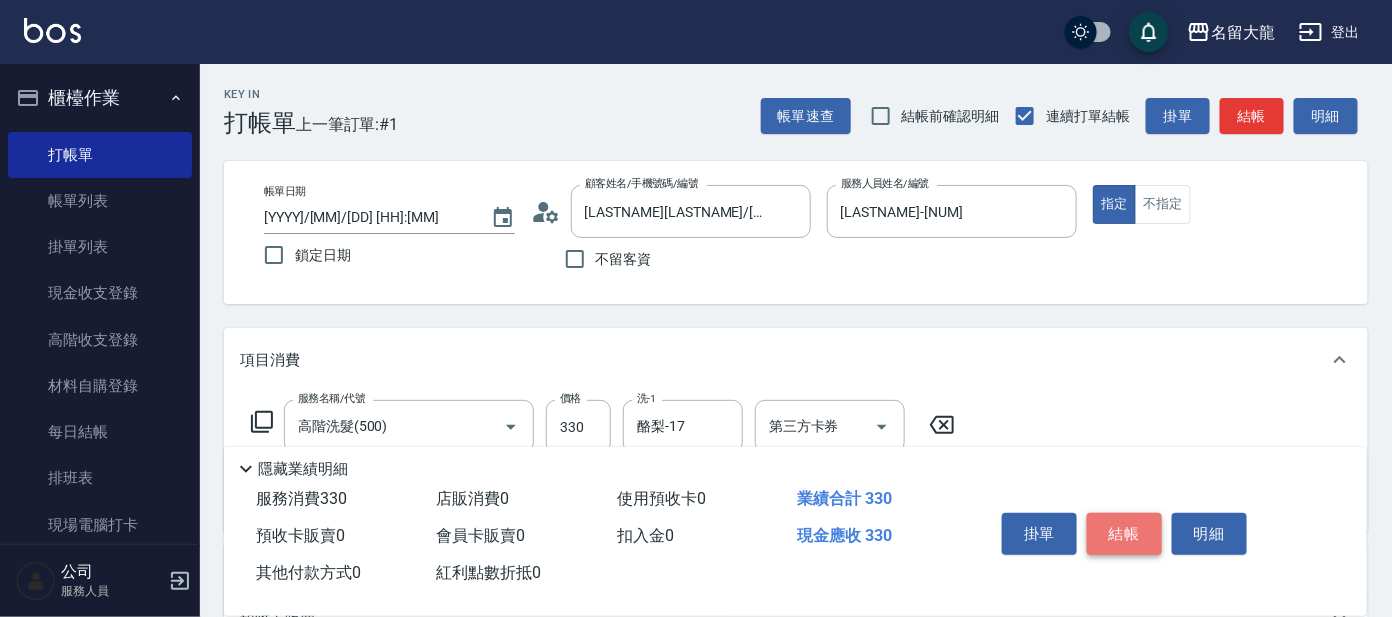 click on "結帳" at bounding box center [1124, 534] 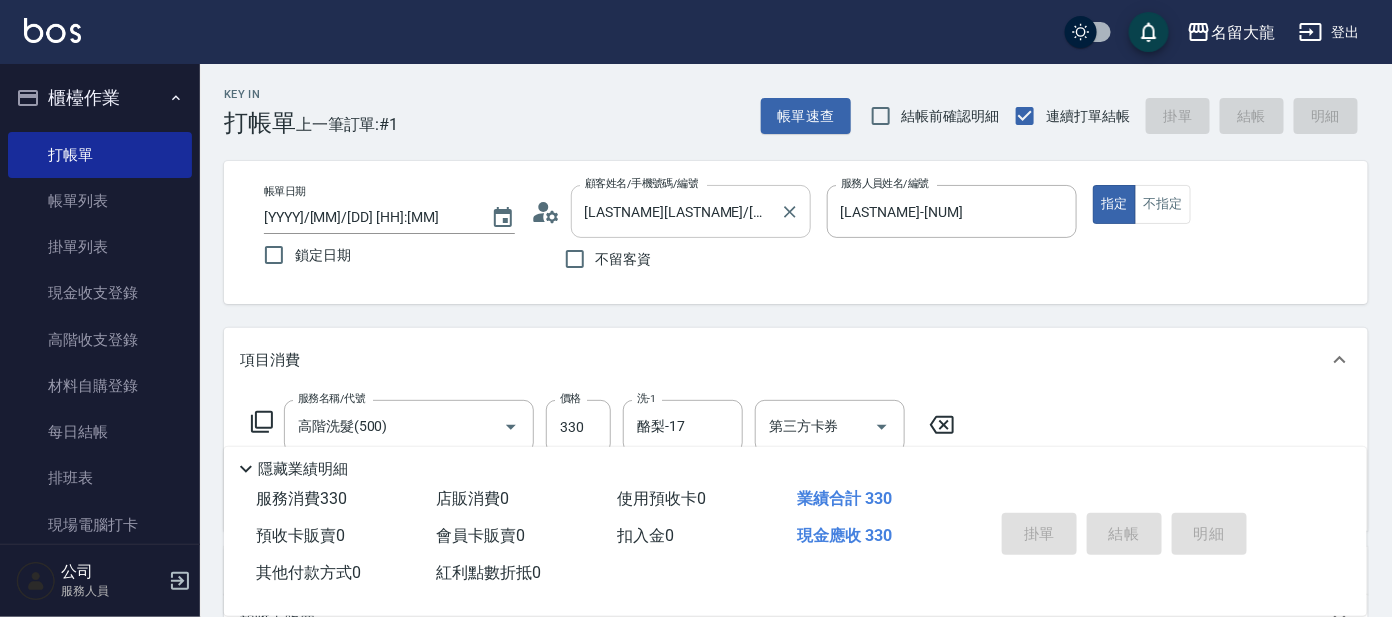 type on "[YYYY]/[MM]/[DD] [HH]:[MM]" 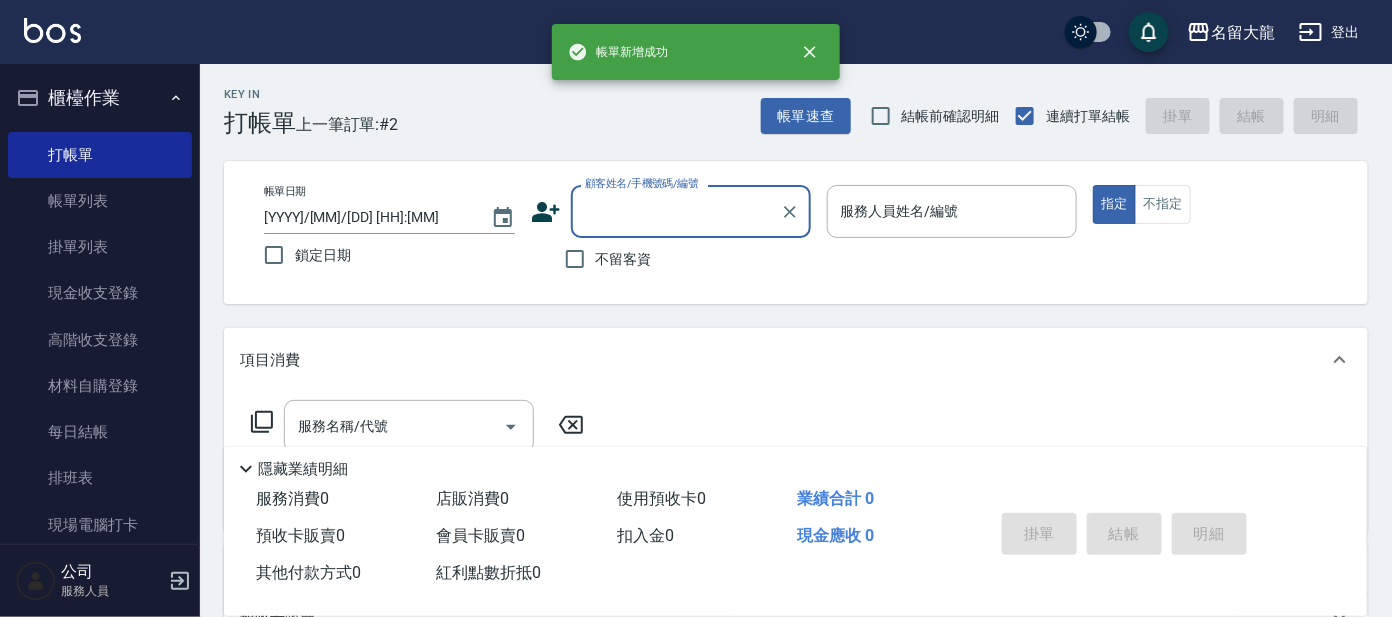 click on "顧客姓名/手機號碼/編號" at bounding box center [676, 211] 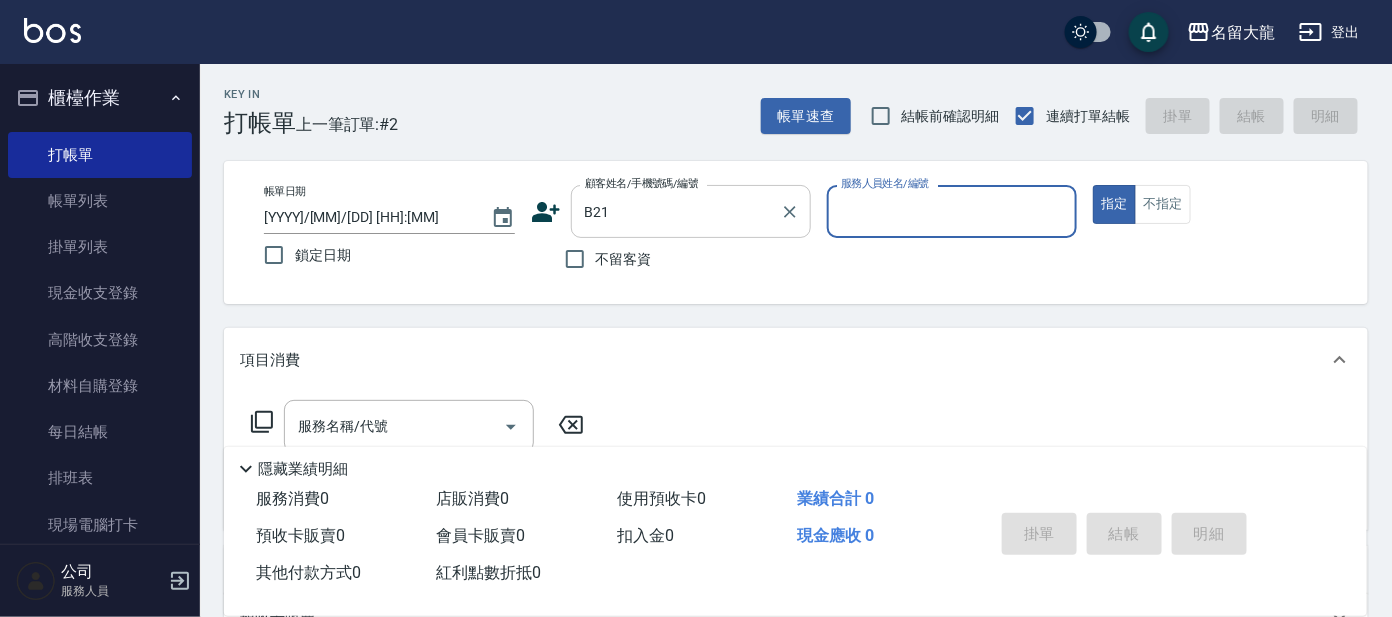 type on "[LASTNAME][LASTNAME]/[LASTNAME][LASTNAME][CODE]/[CODE]" 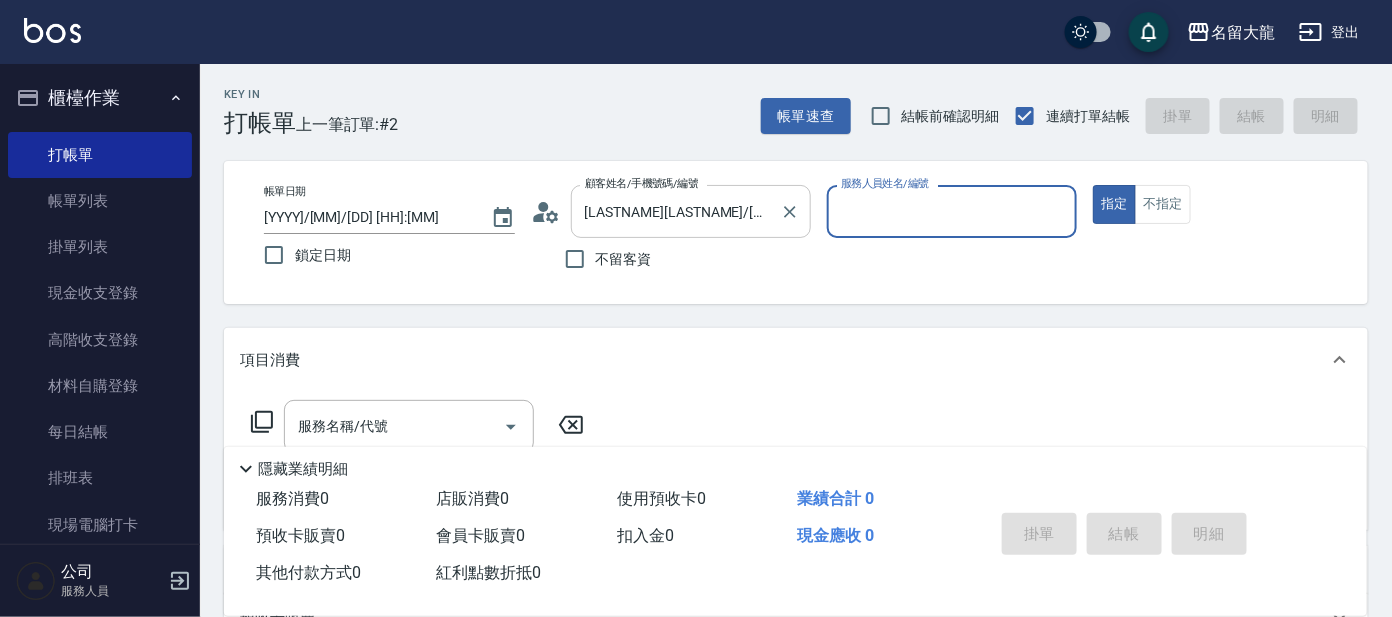 type on "[LASTNAME]-[NUM]" 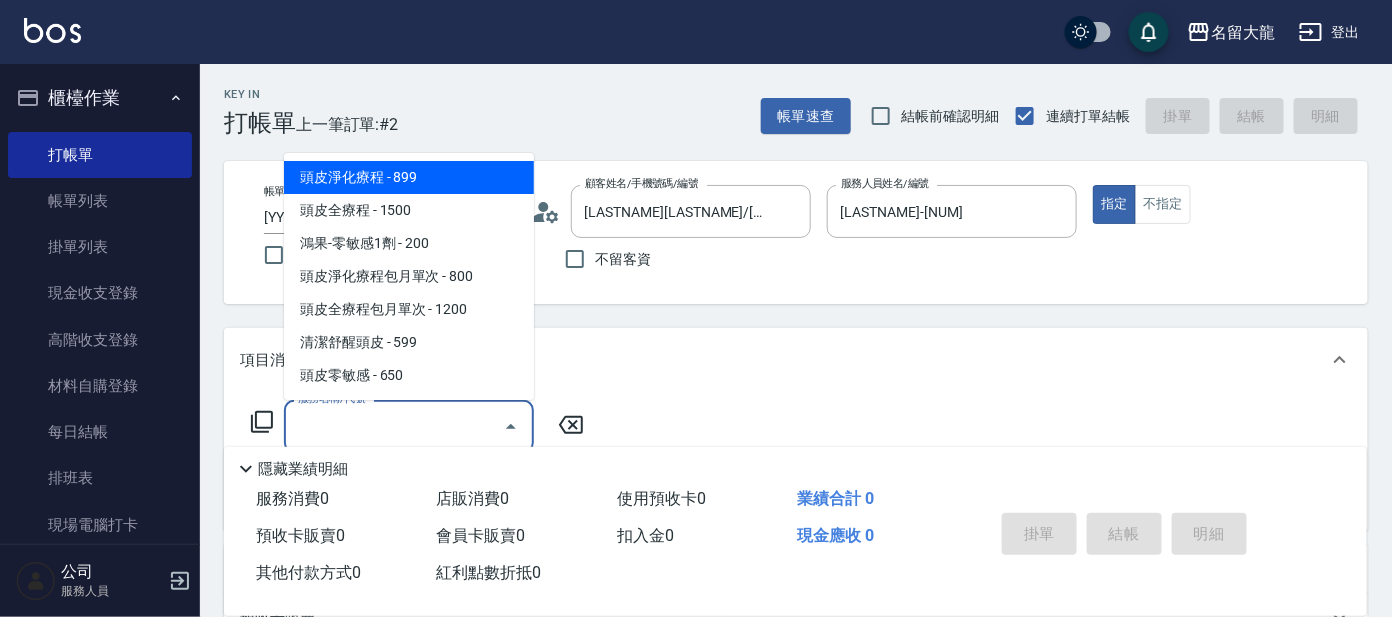 click on "服務名稱/代號" at bounding box center (394, 426) 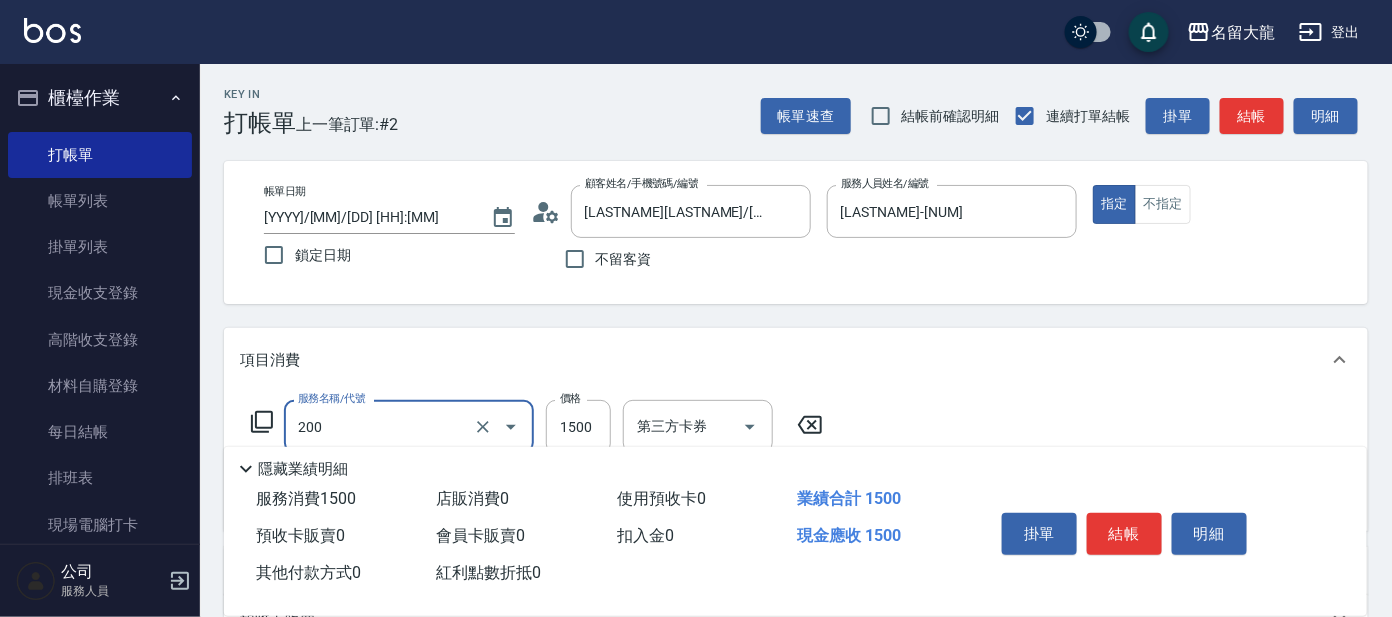 type on "空氣燙髮(200)" 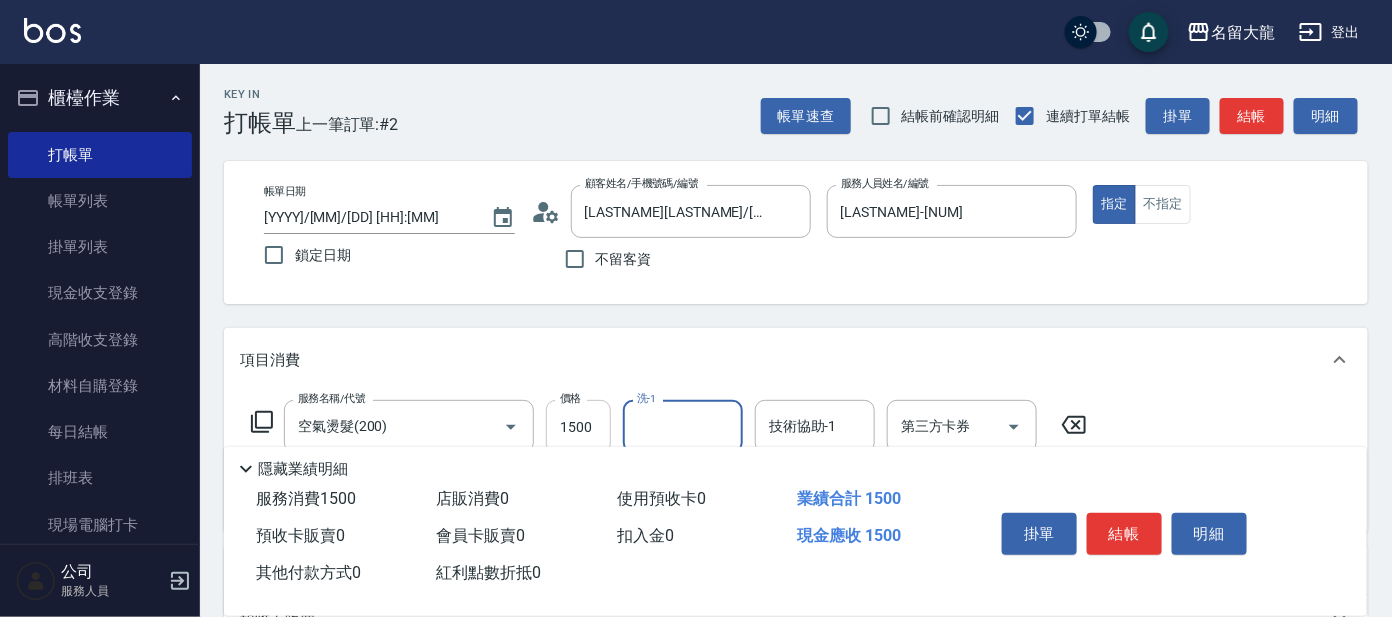 click on "1500" at bounding box center [578, 427] 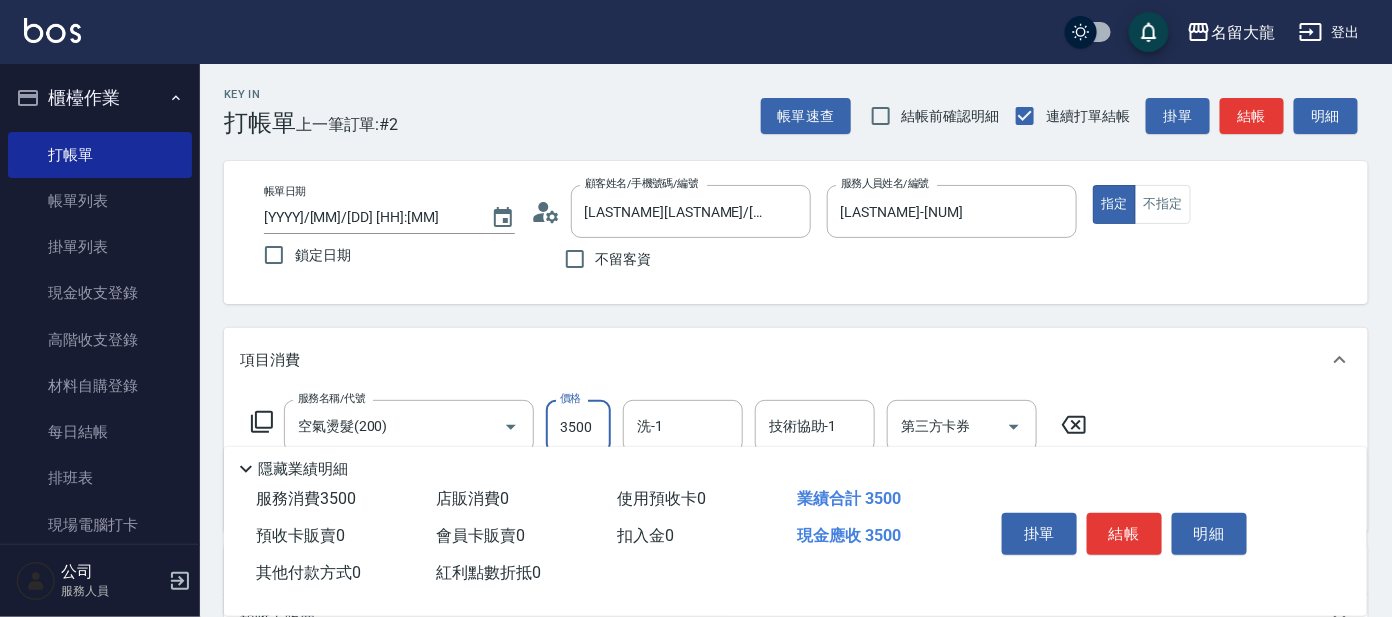 type on "3500" 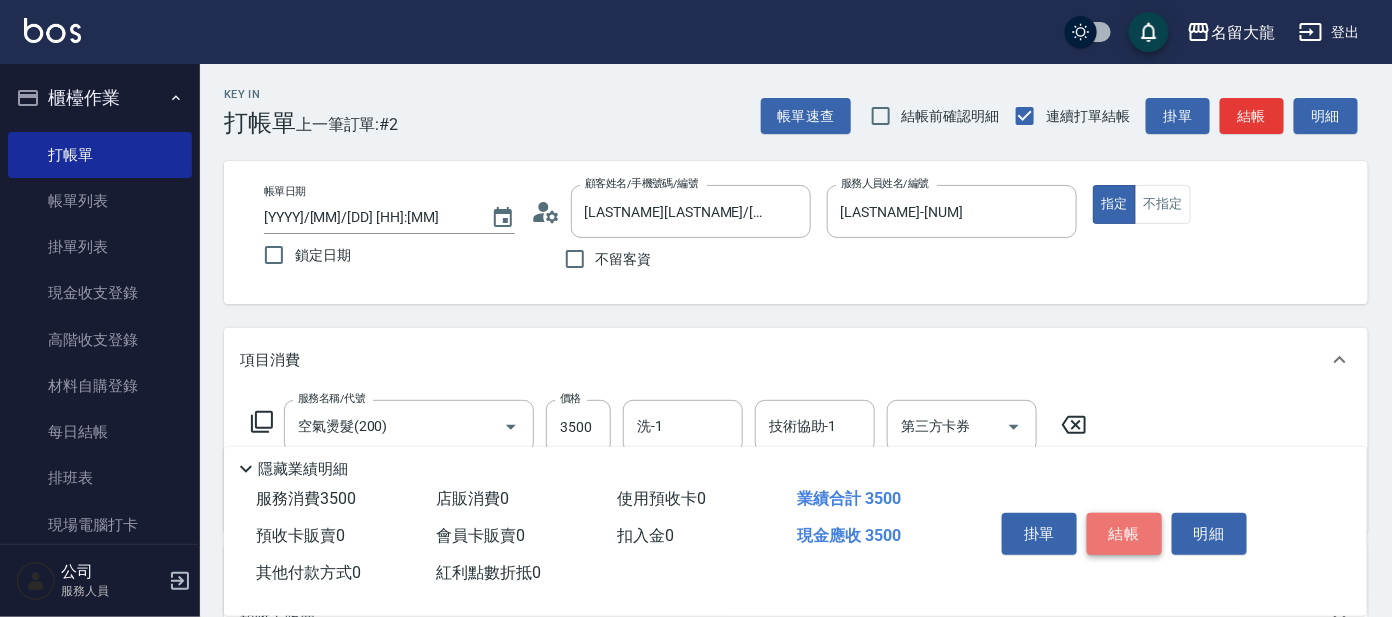 click on "結帳" at bounding box center [1124, 534] 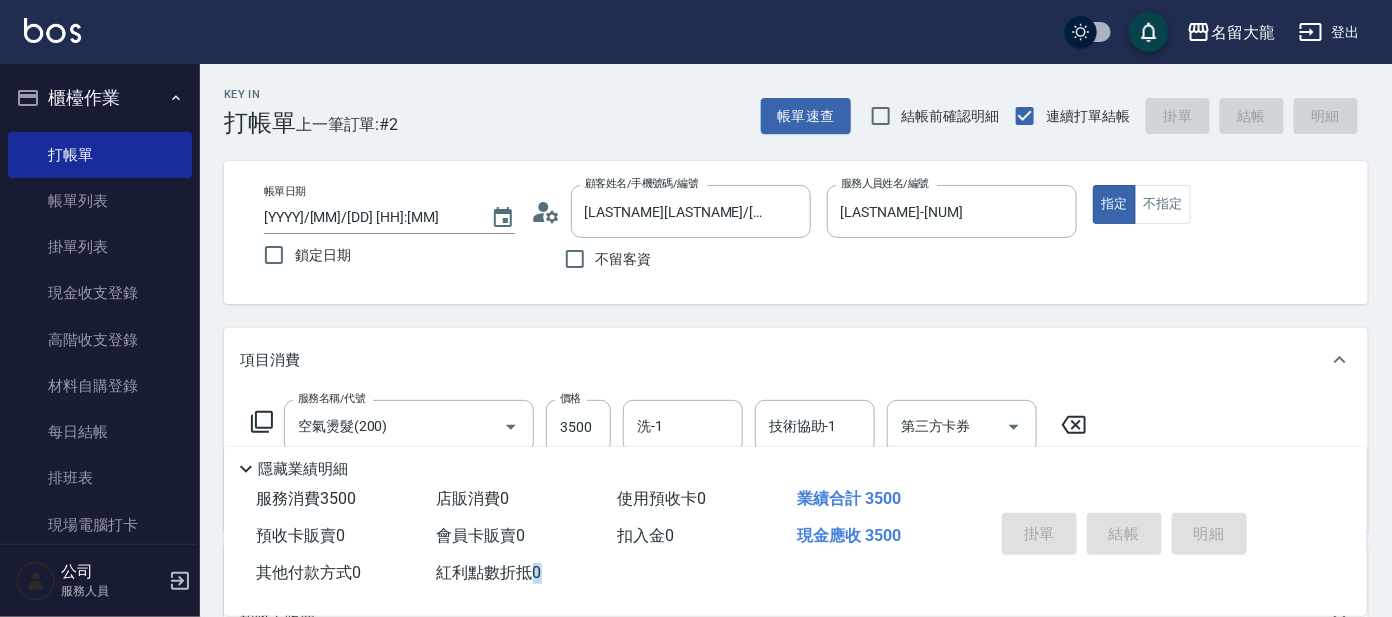 click on "掛單 結帳 明細" at bounding box center [1124, 536] 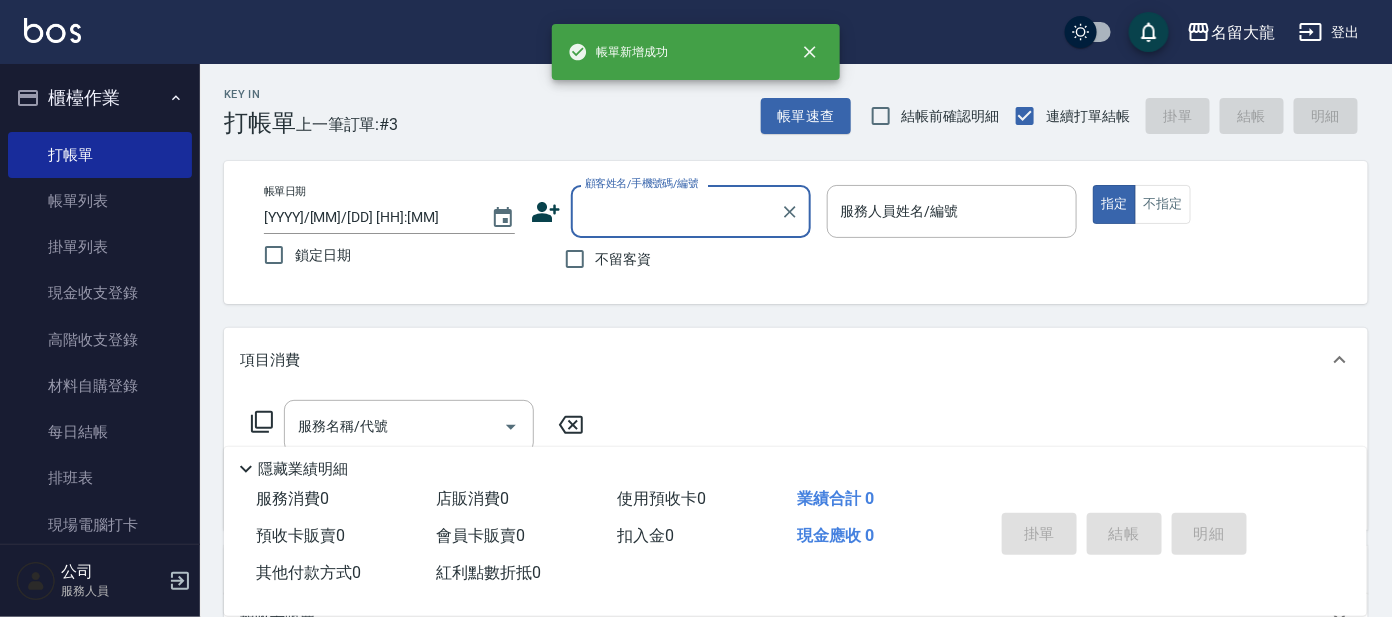 click on "櫃檯作業" at bounding box center (100, 98) 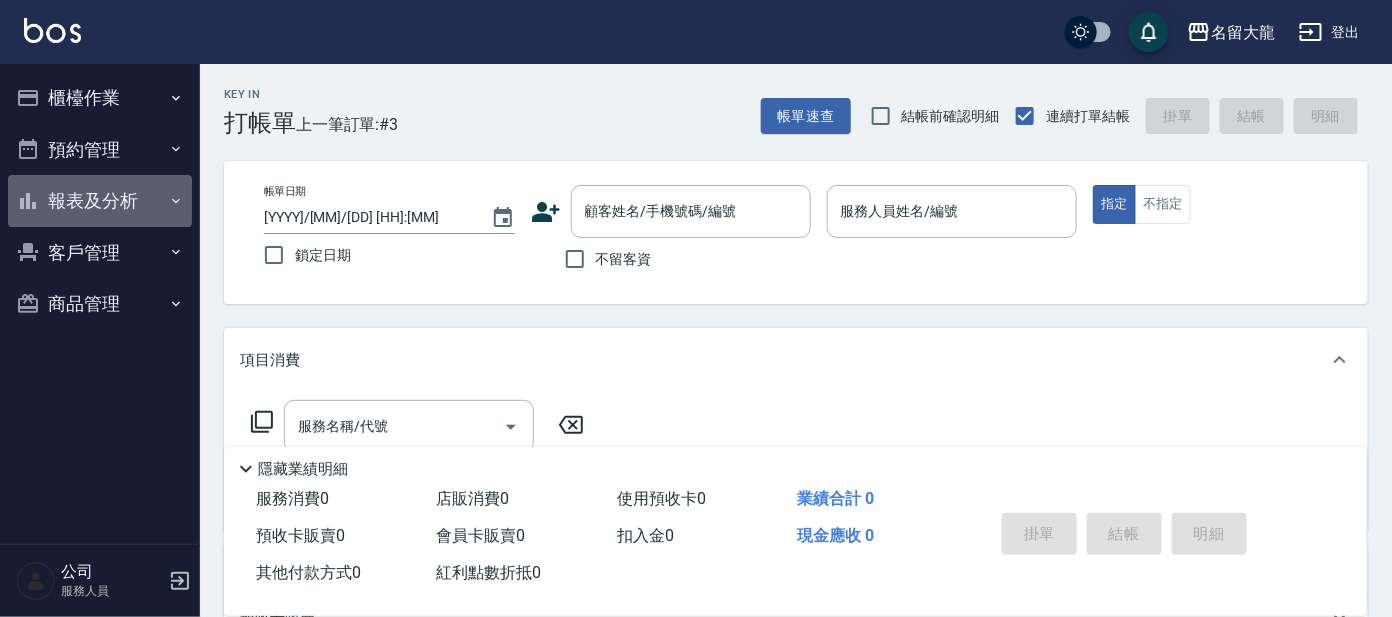 click on "報表及分析" at bounding box center [100, 201] 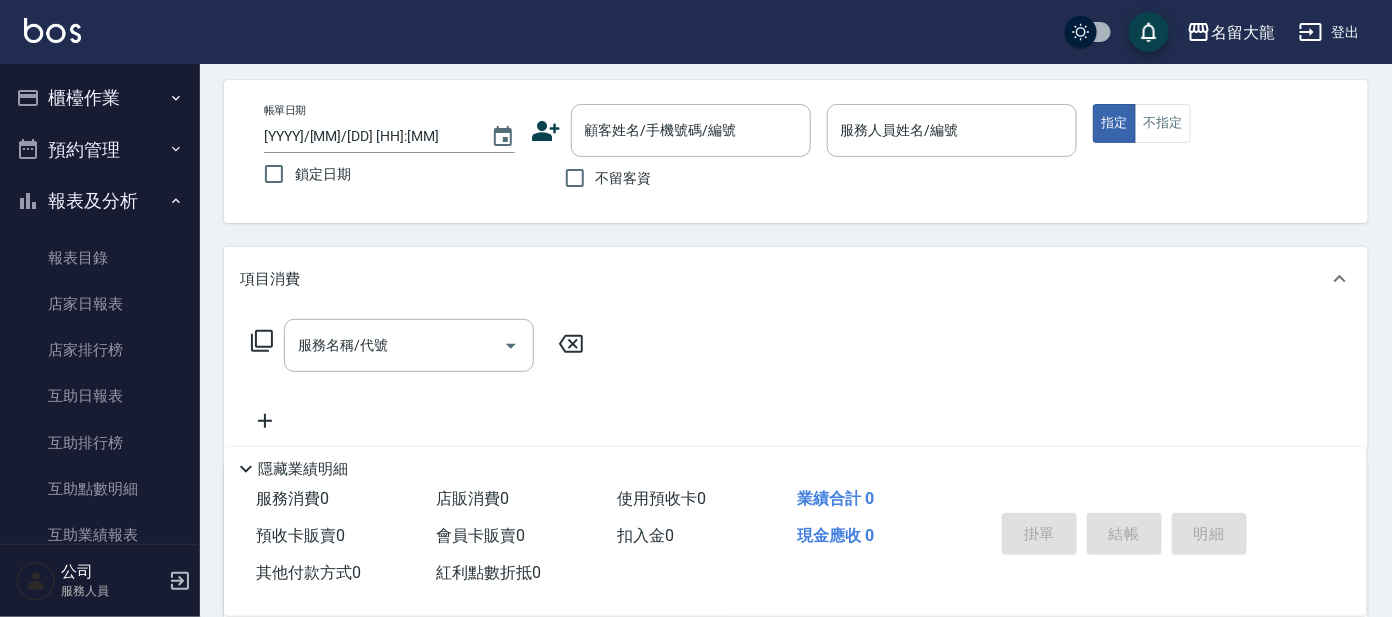scroll, scrollTop: 124, scrollLeft: 0, axis: vertical 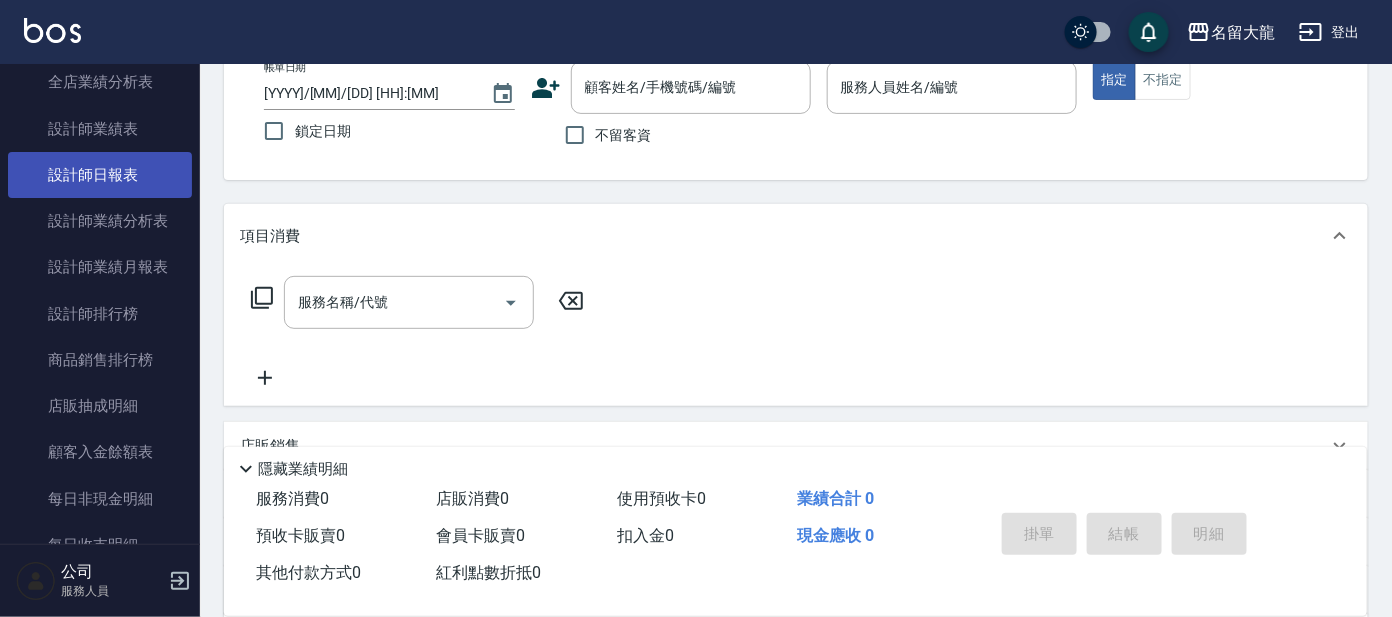 click on "設計師日報表" at bounding box center (100, 175) 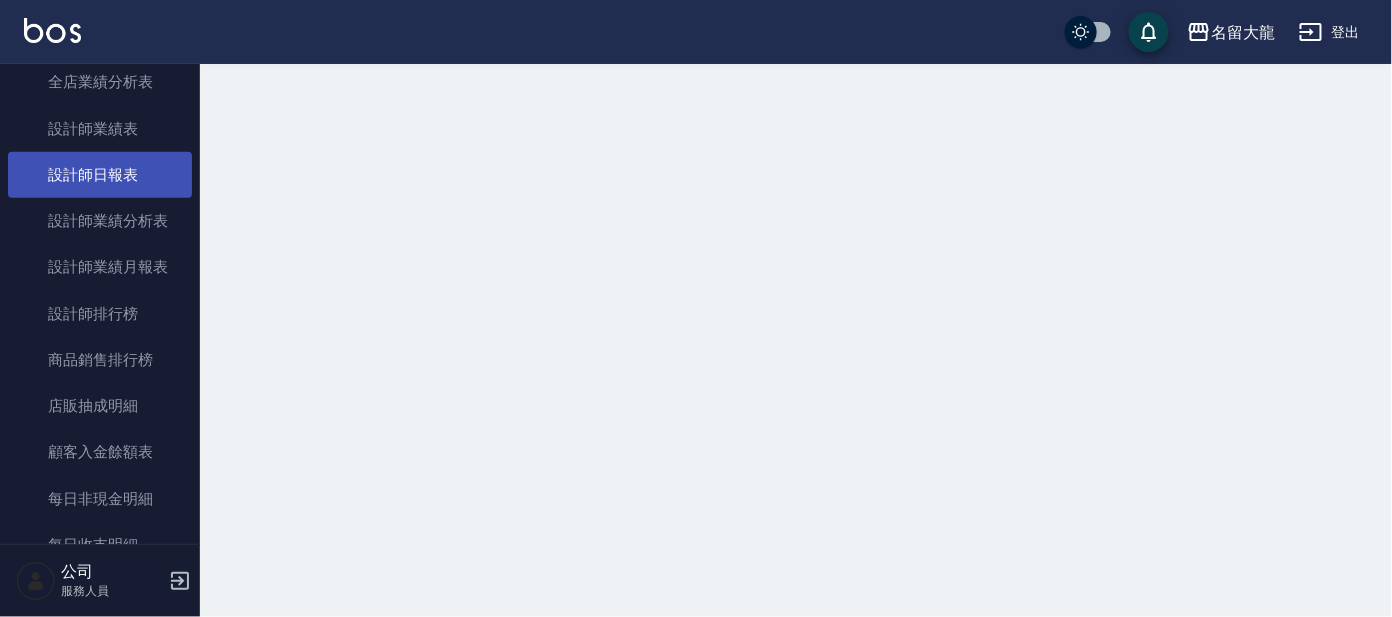 scroll, scrollTop: 0, scrollLeft: 0, axis: both 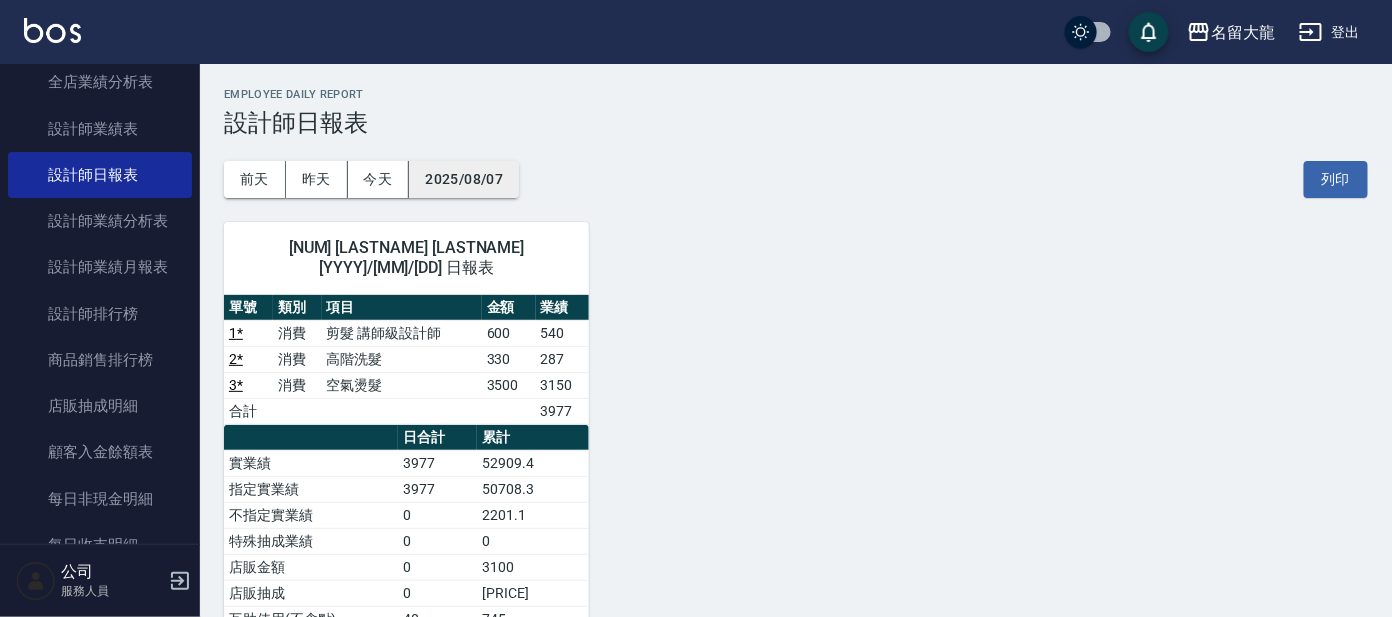 click on "2025/08/07" at bounding box center [464, 179] 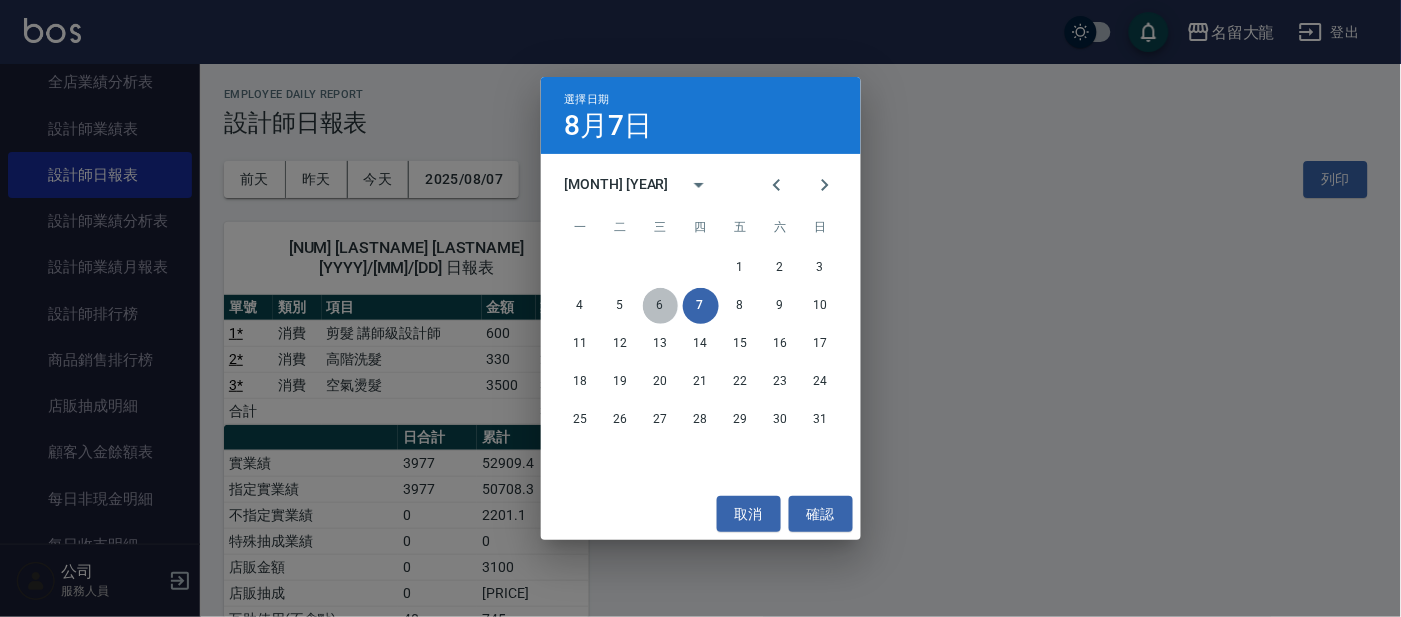 click on "6" at bounding box center (661, 306) 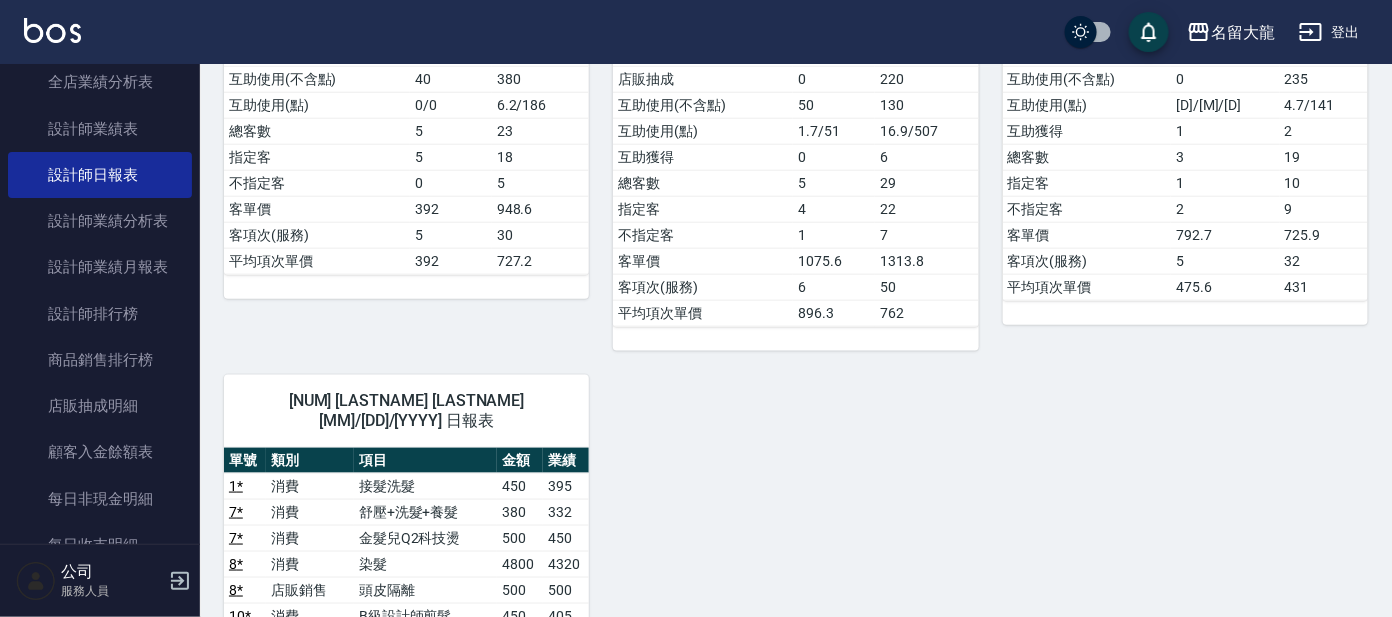 scroll, scrollTop: 624, scrollLeft: 0, axis: vertical 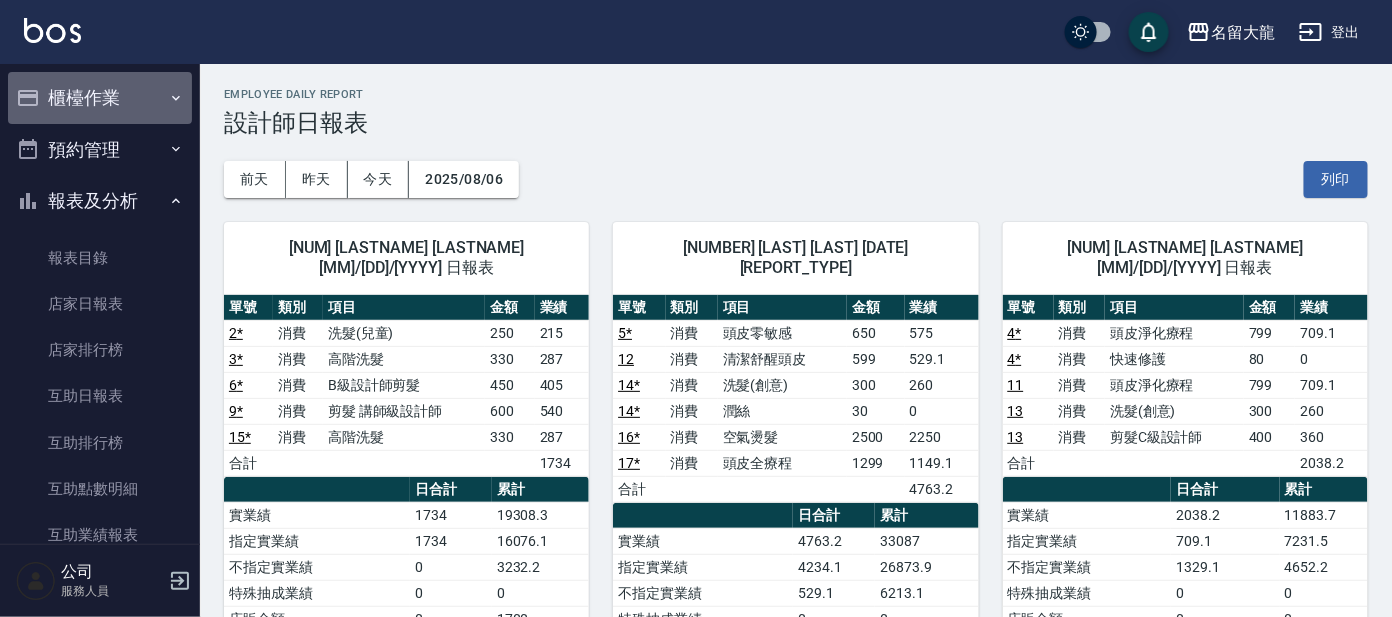click on "櫃檯作業" at bounding box center (100, 98) 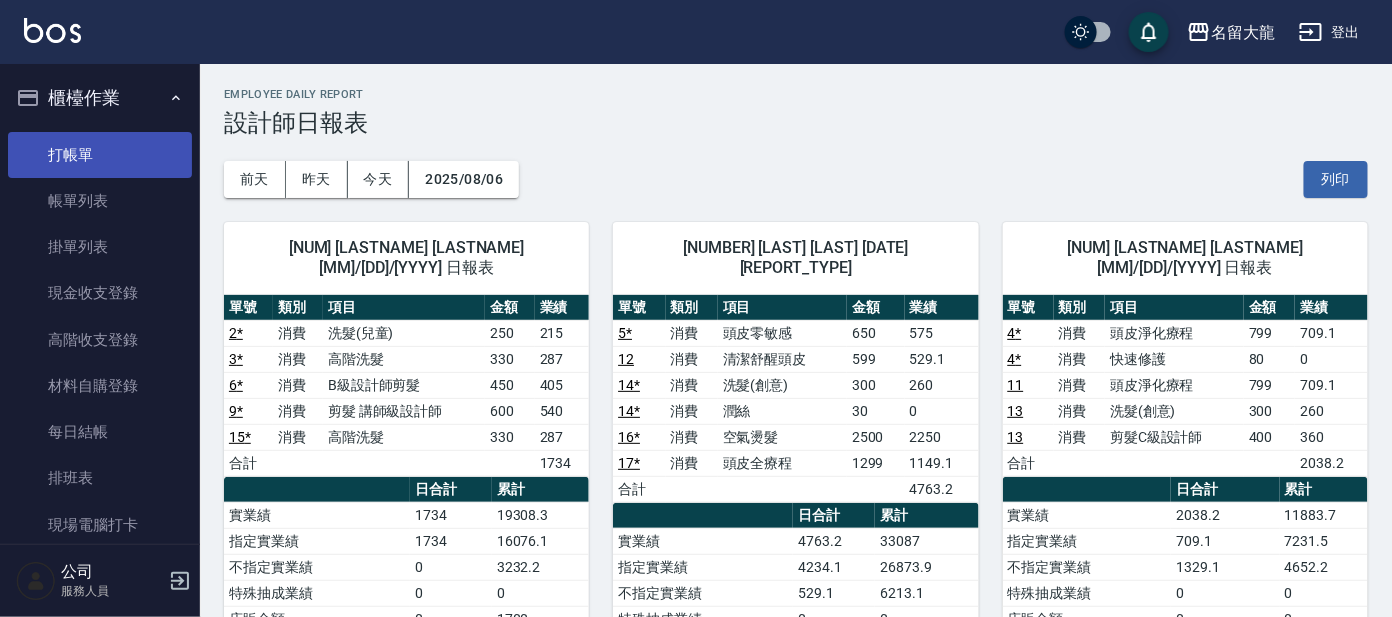 click on "打帳單" at bounding box center (100, 155) 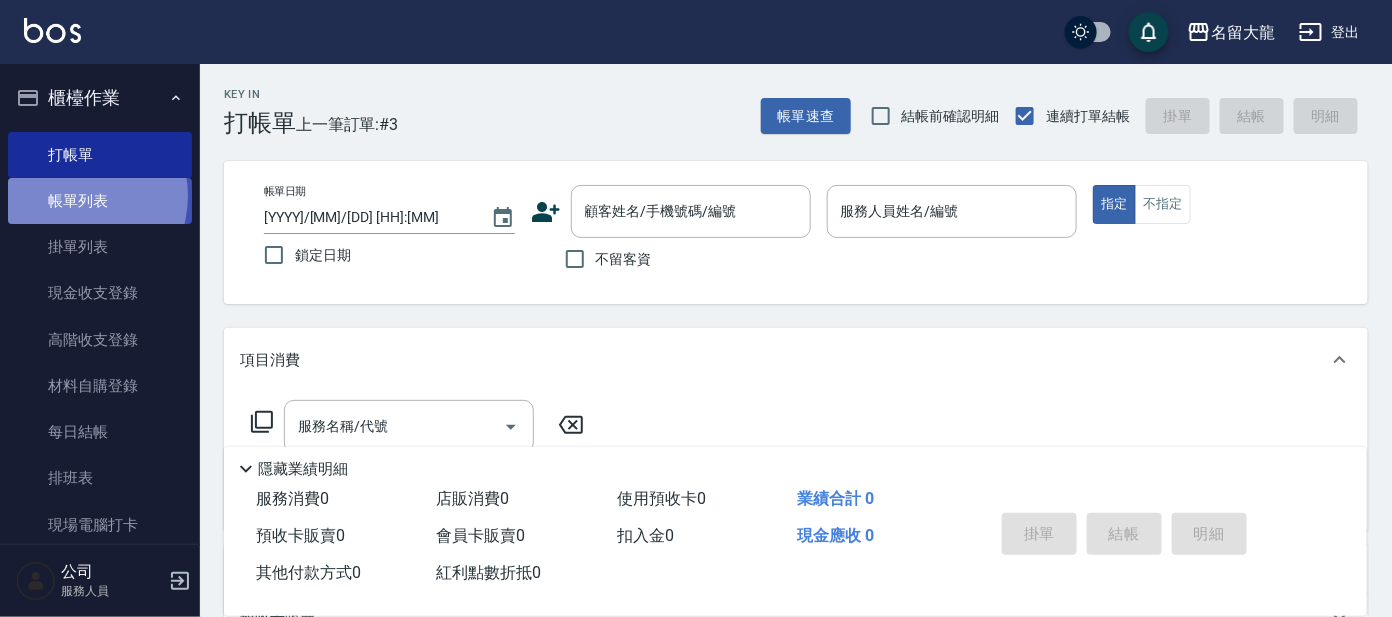 click on "帳單列表" at bounding box center (100, 201) 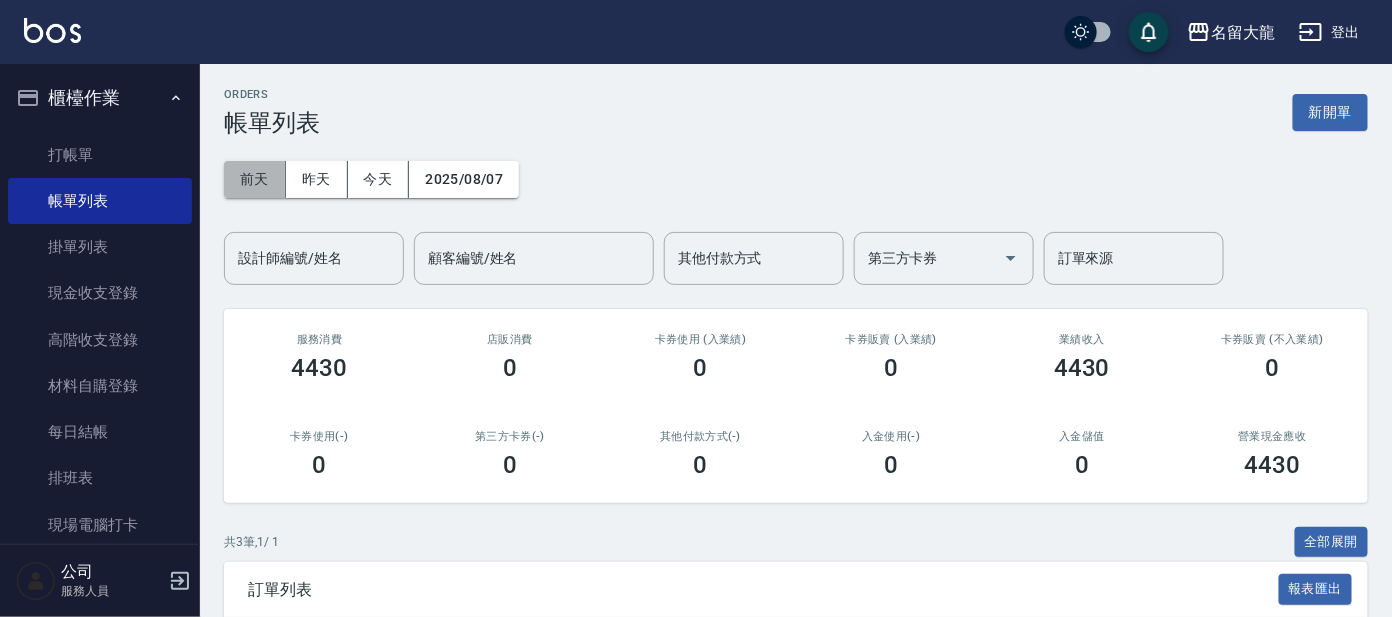click on "前天" at bounding box center (255, 179) 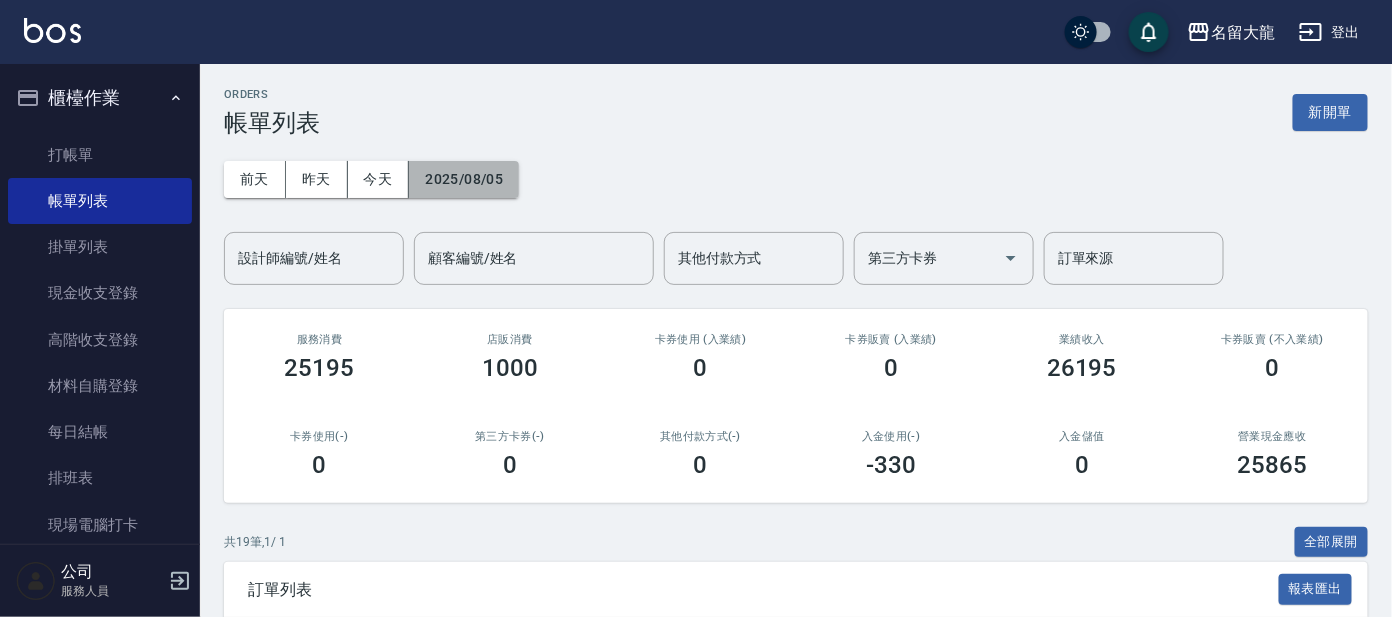 click on "2025/08/05" at bounding box center (464, 179) 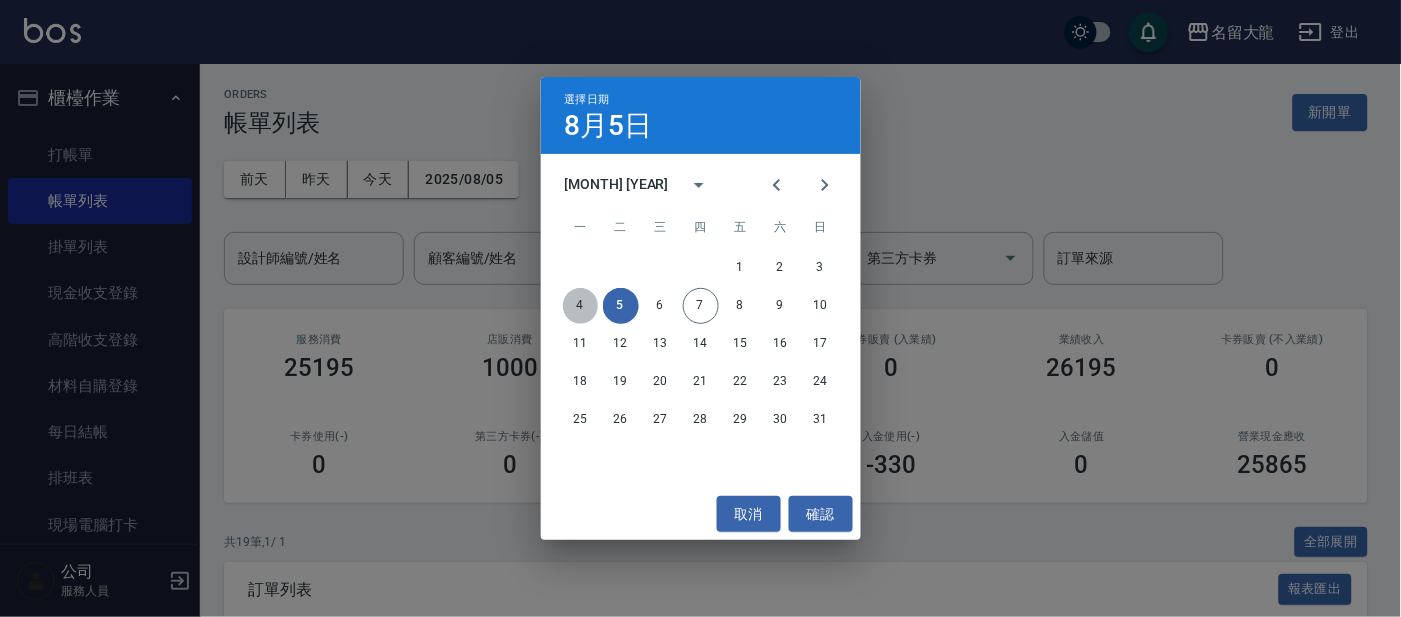 click on "4" at bounding box center (581, 306) 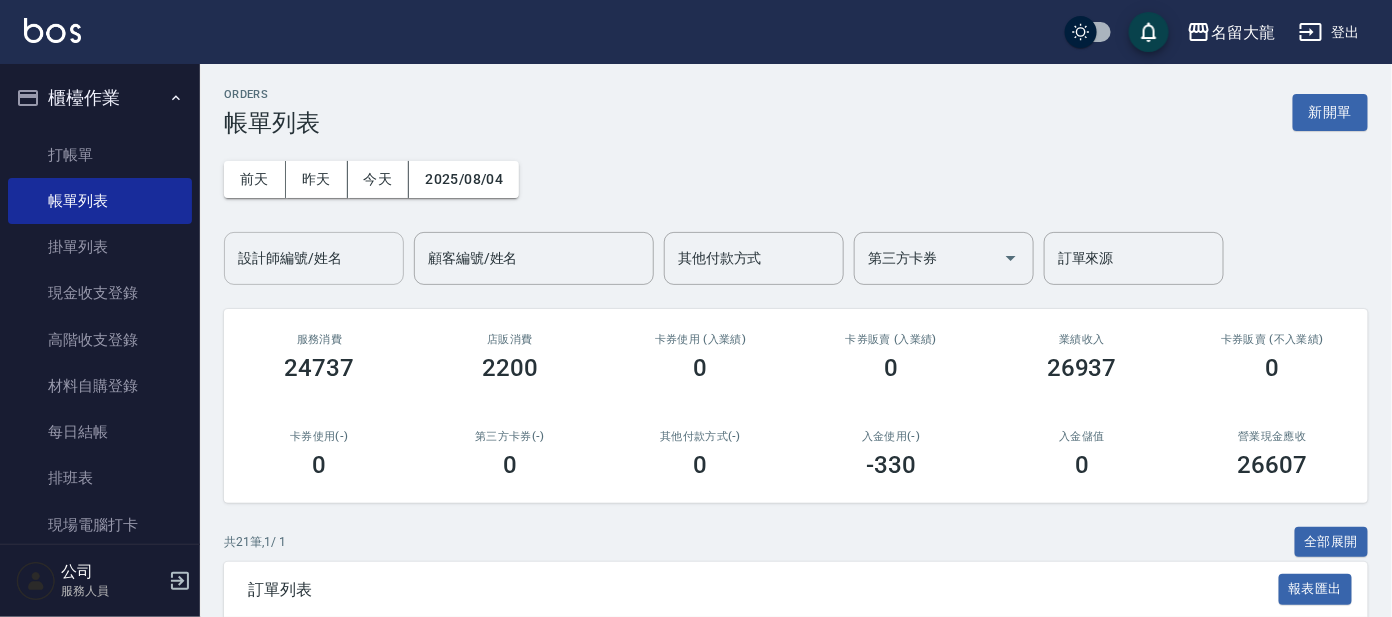 click on "設計師編號/姓名" at bounding box center [314, 258] 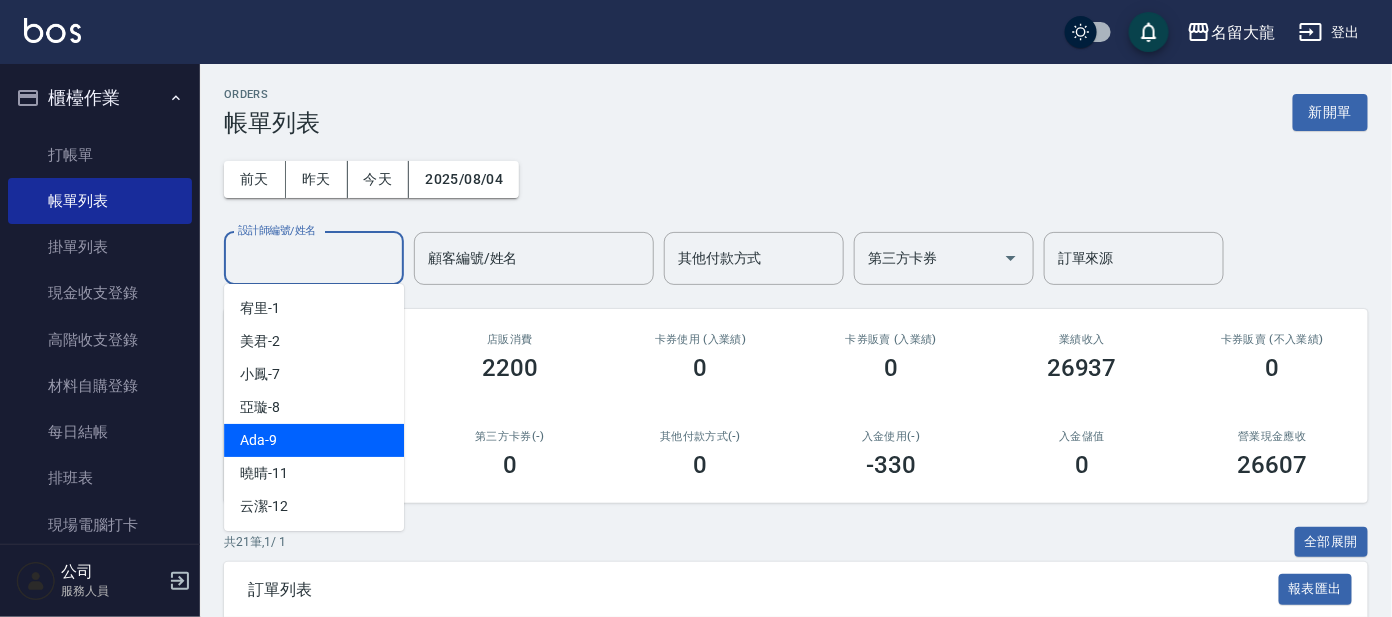 click on "Ada -9" at bounding box center (314, 440) 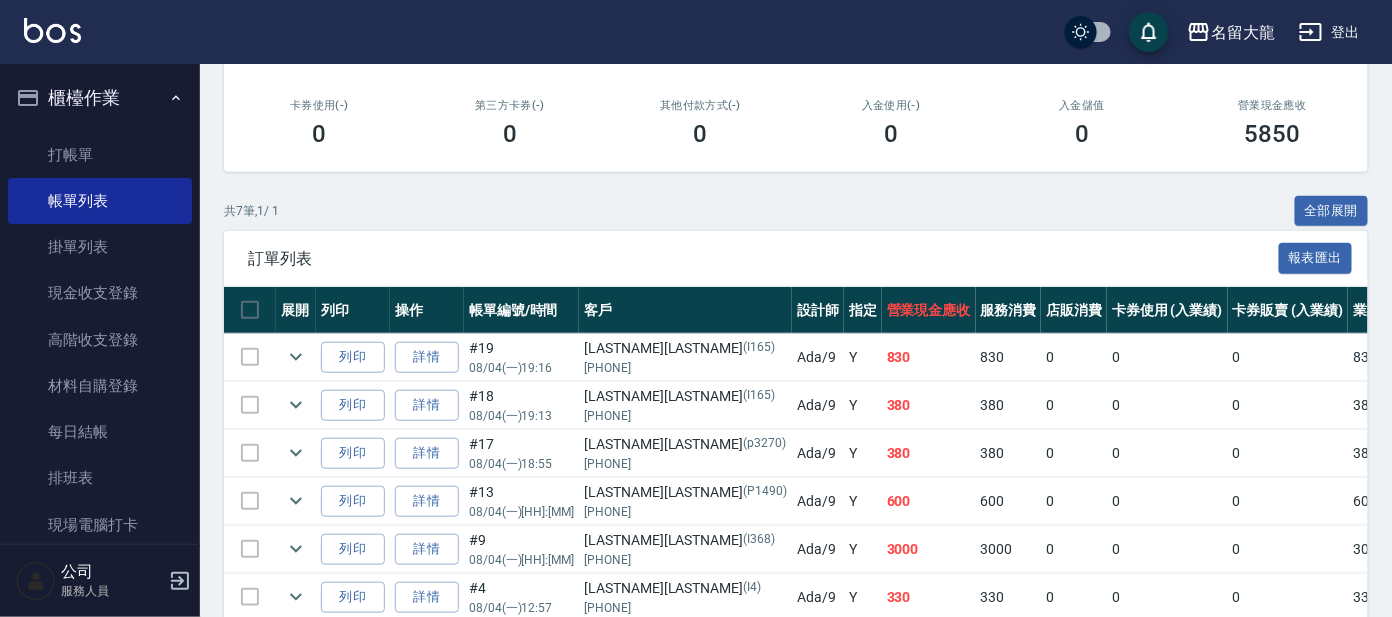scroll, scrollTop: 374, scrollLeft: 0, axis: vertical 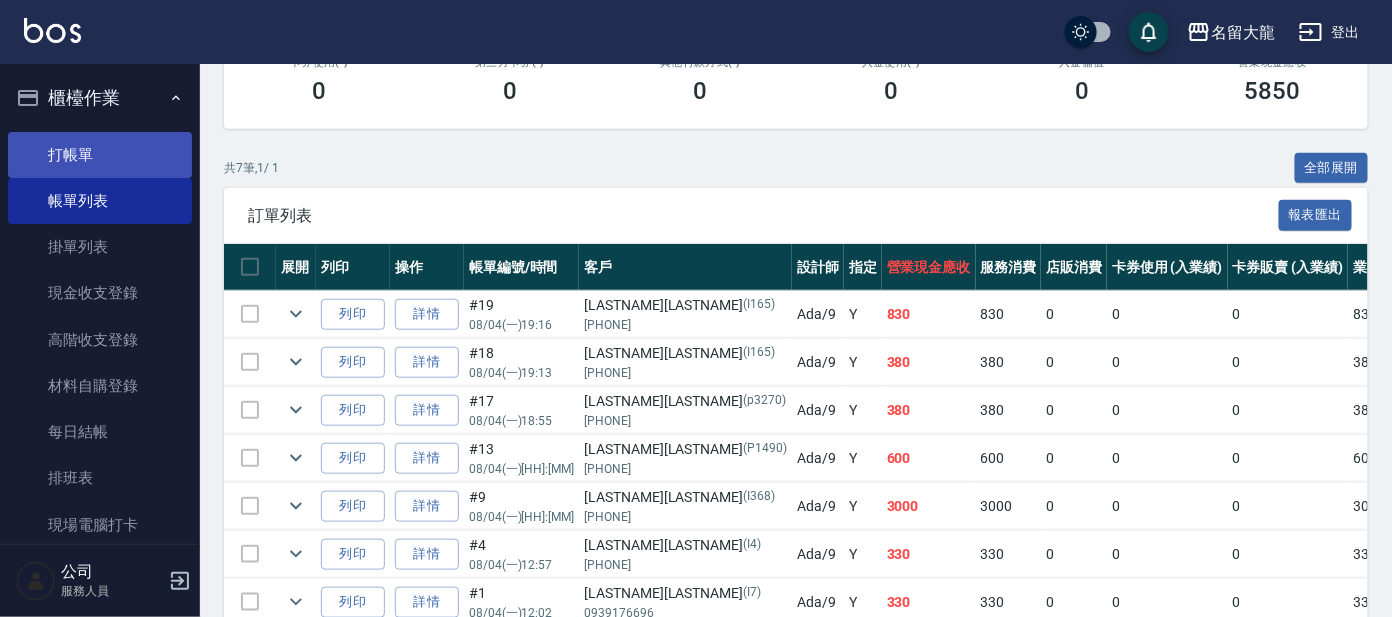 click on "打帳單" at bounding box center (100, 155) 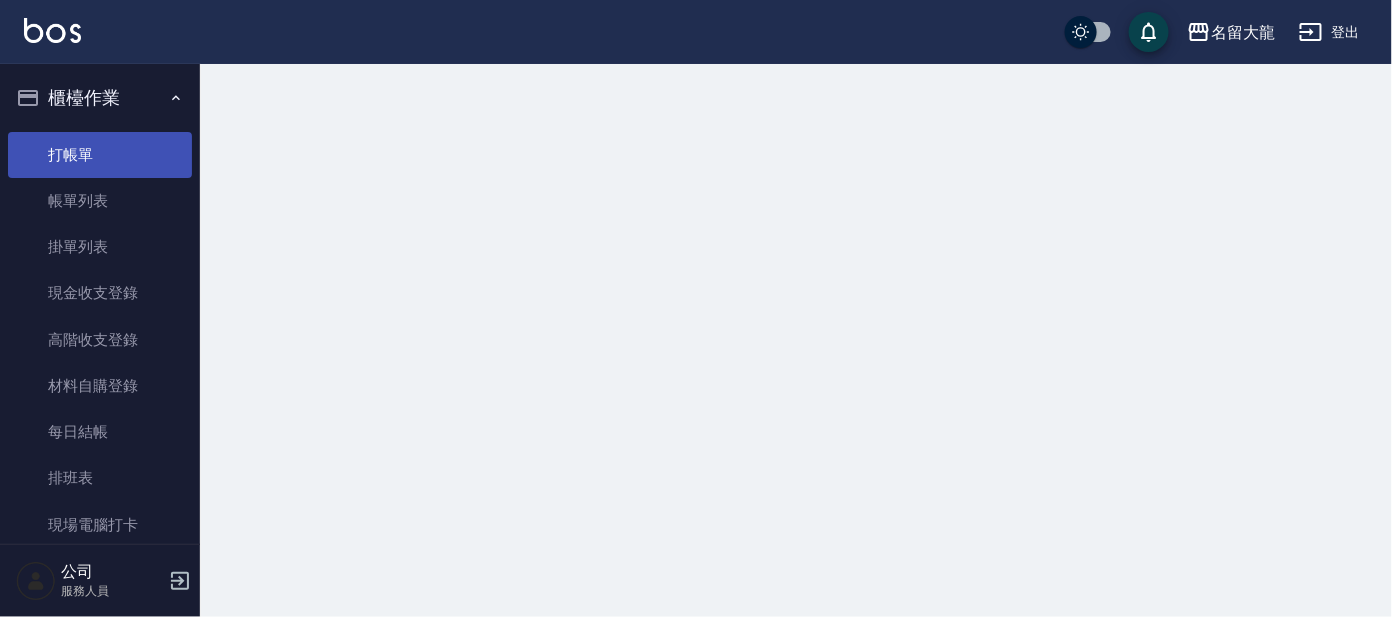 scroll, scrollTop: 0, scrollLeft: 0, axis: both 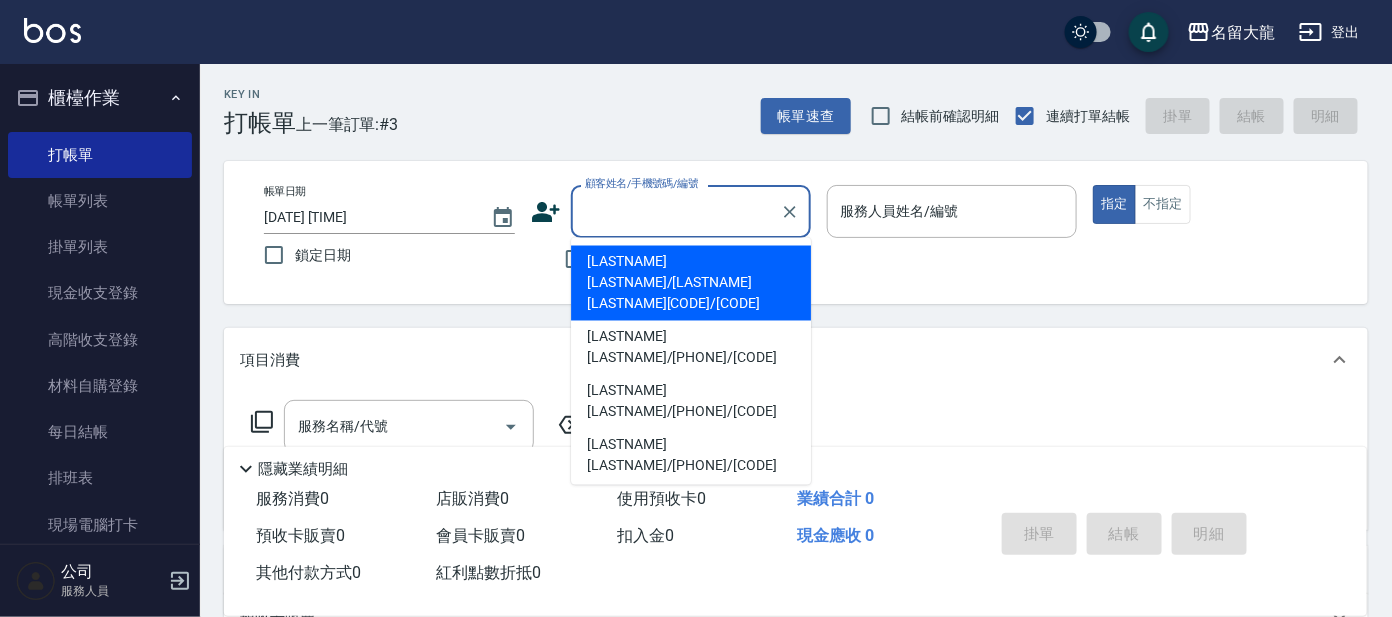 click on "顧客姓名/手機號碼/編號" at bounding box center (676, 211) 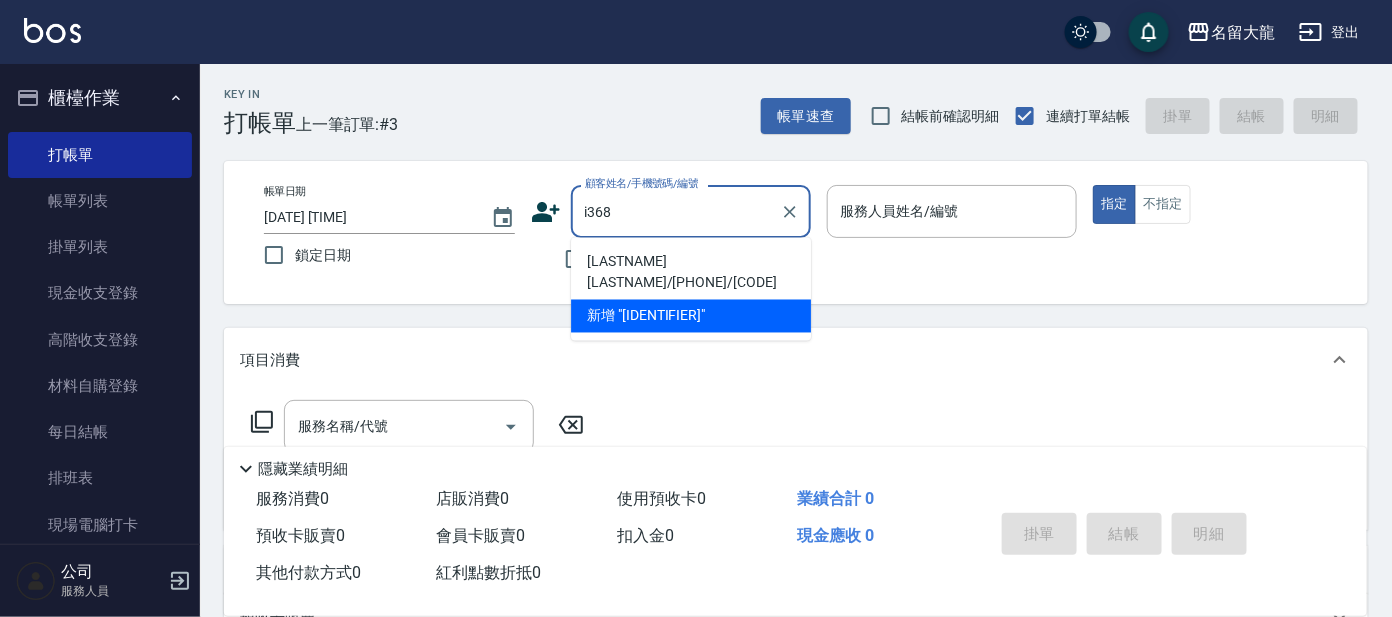 click on "[LASTNAME][LASTNAME]/[PHONE]/[CODE]" at bounding box center [691, 273] 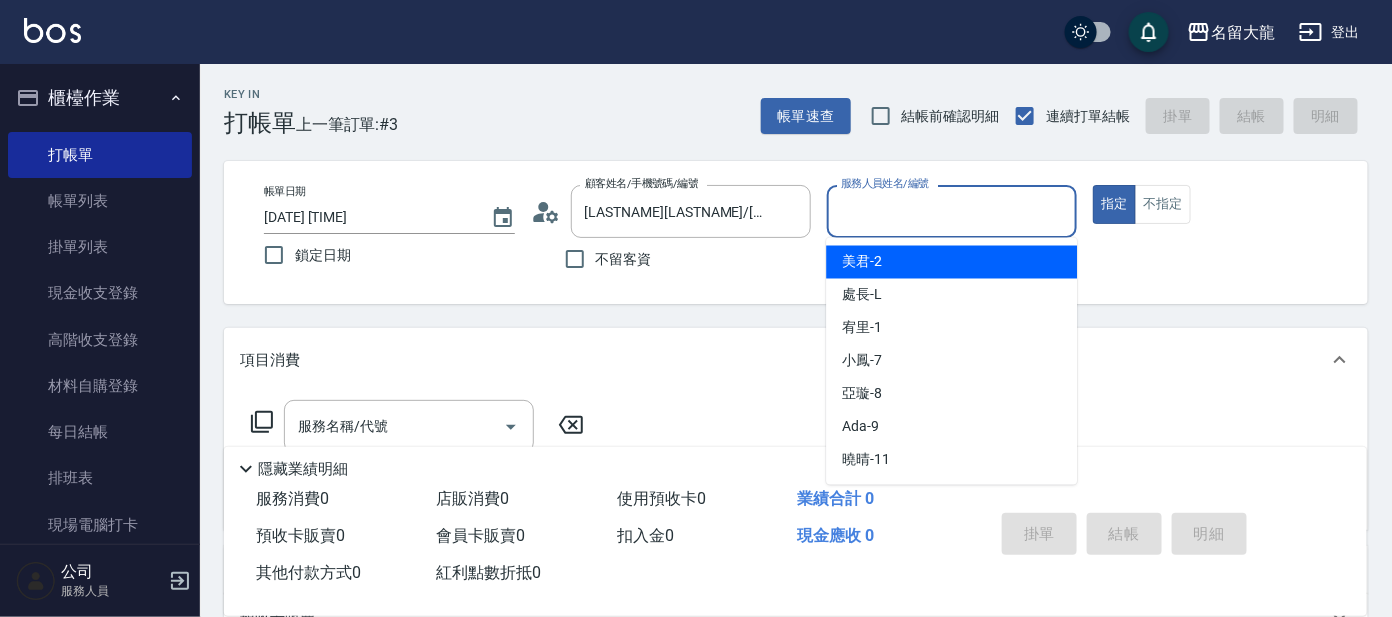 click on "服務人員姓名/編號" at bounding box center (952, 211) 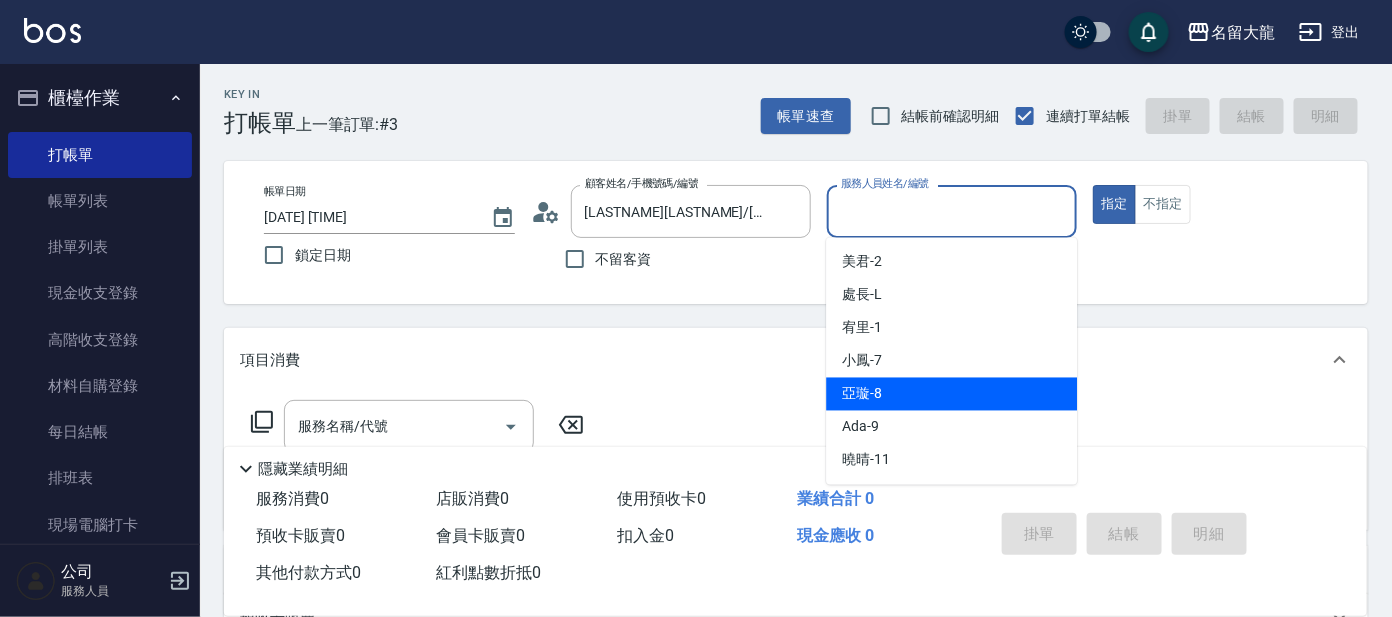 click on "亞璇 -8" at bounding box center [862, 394] 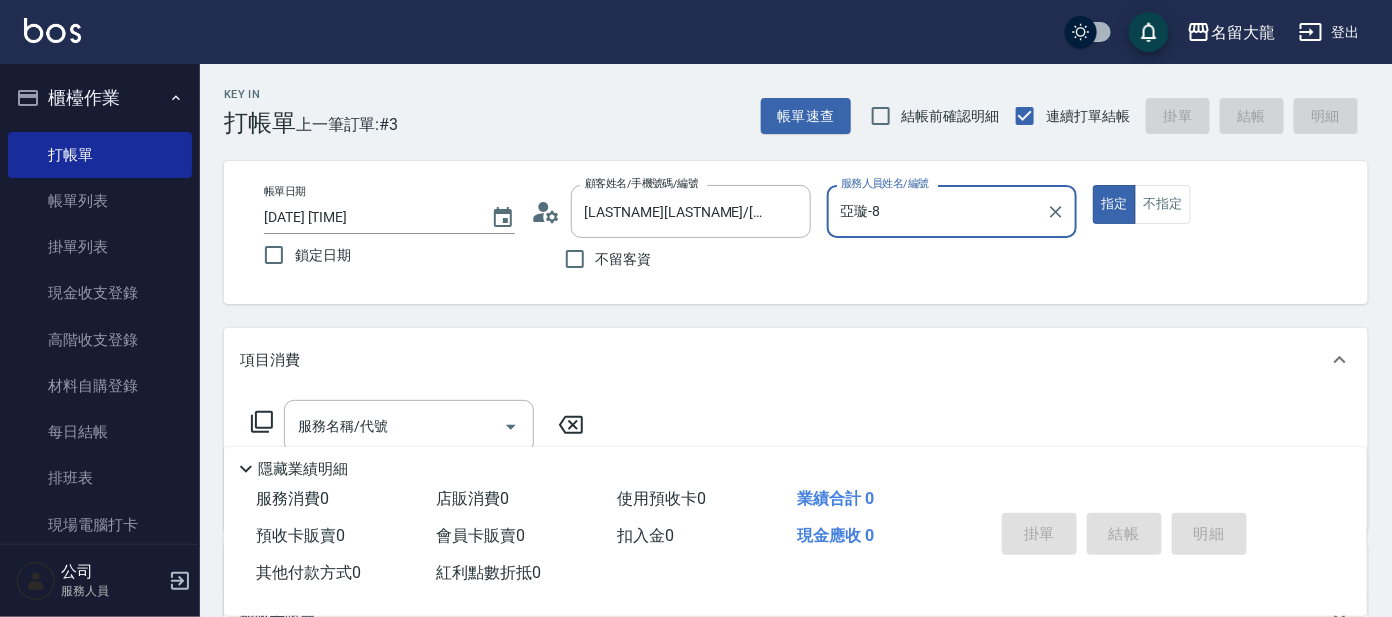 type on "亞璇-8" 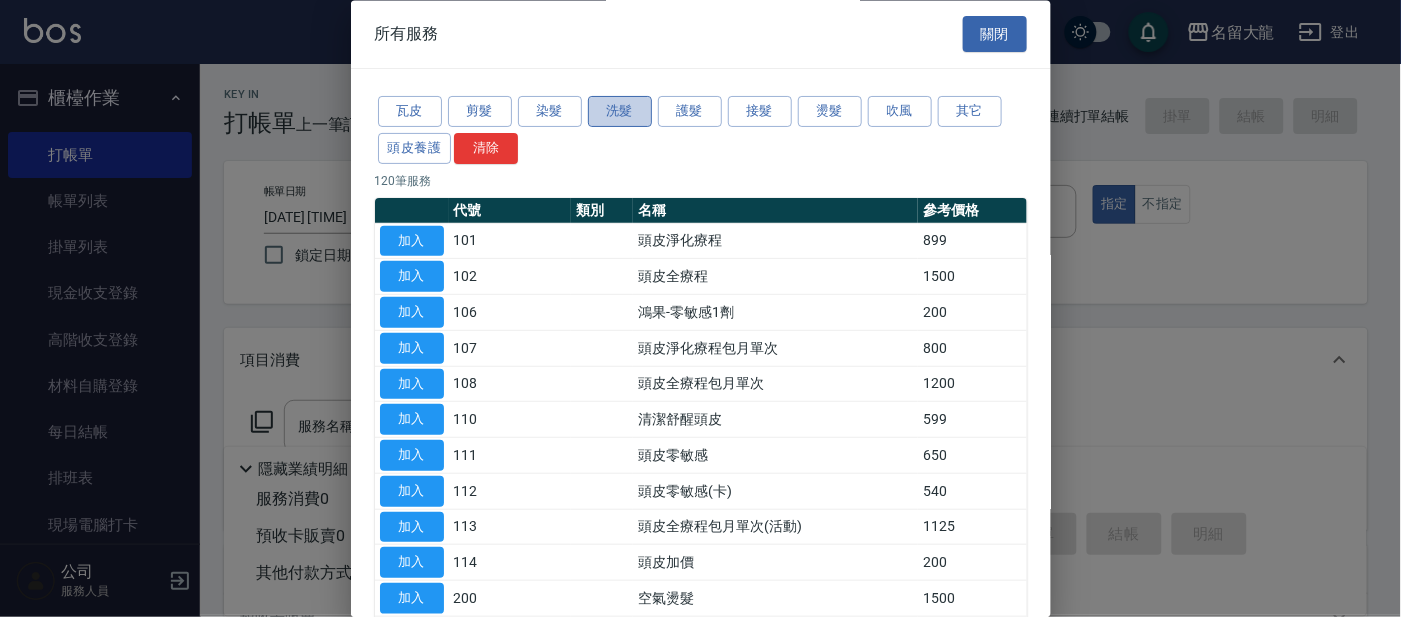 click on "洗髮" at bounding box center [620, 112] 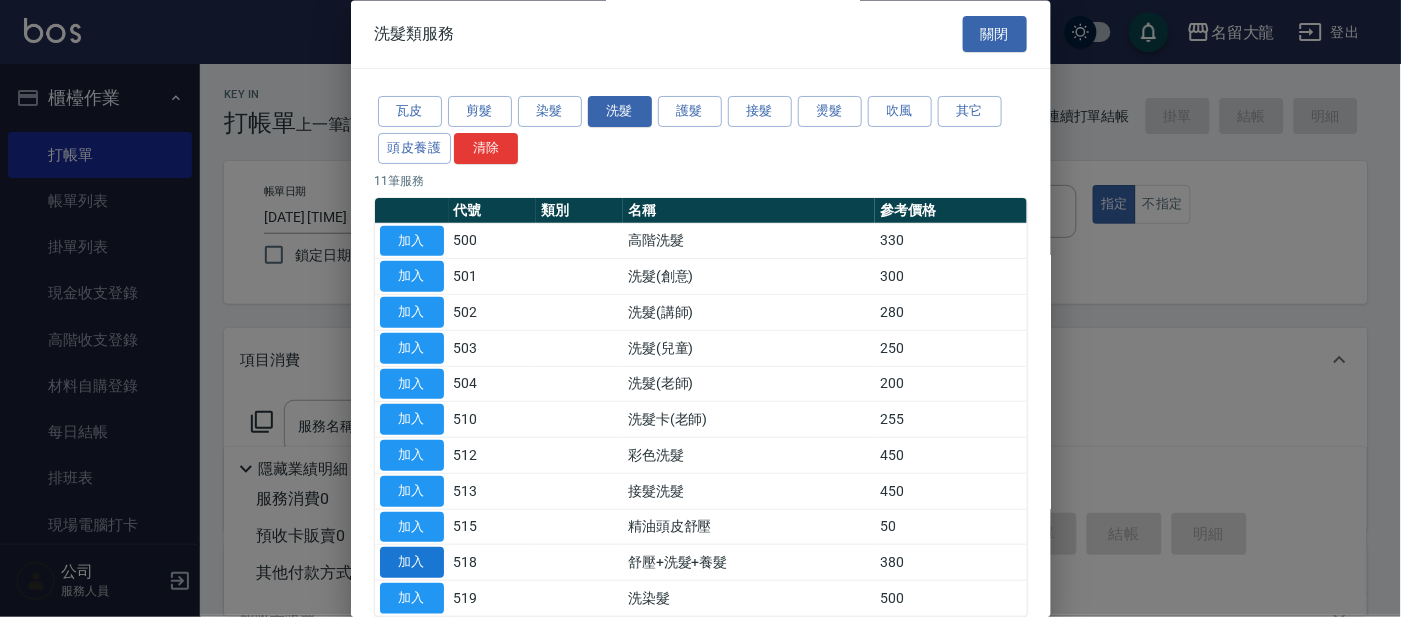click on "加入" at bounding box center [412, 563] 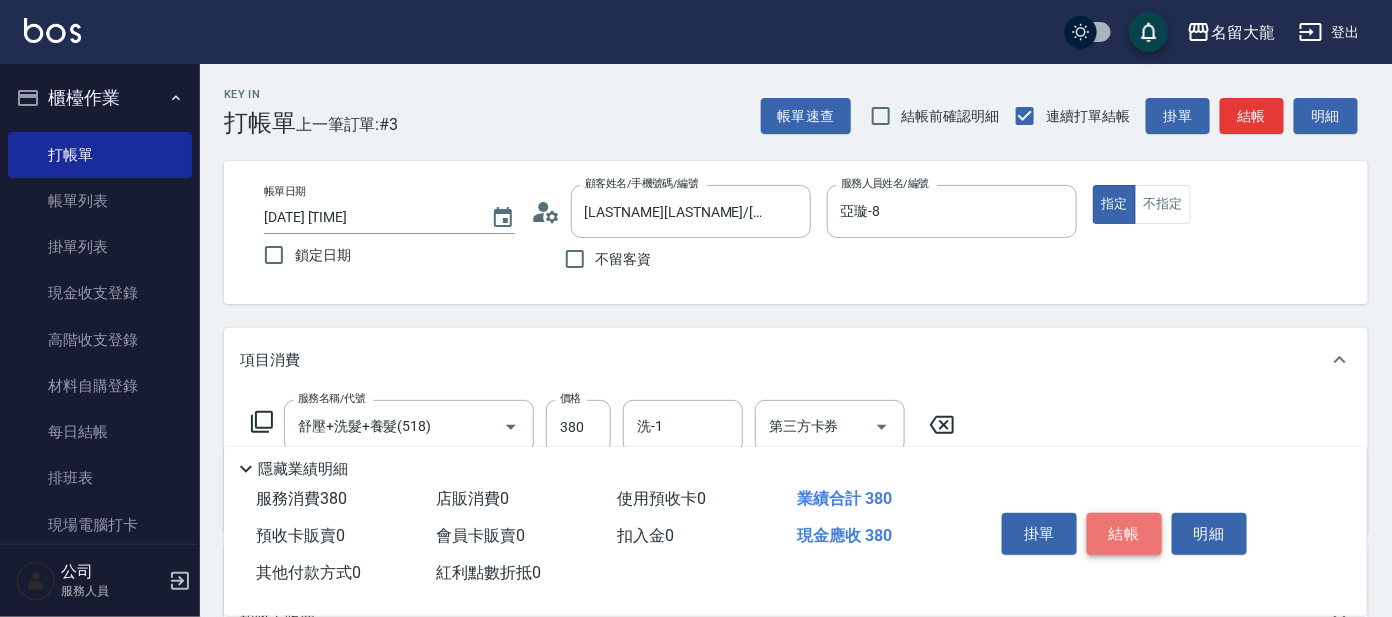 click on "結帳" at bounding box center (1124, 534) 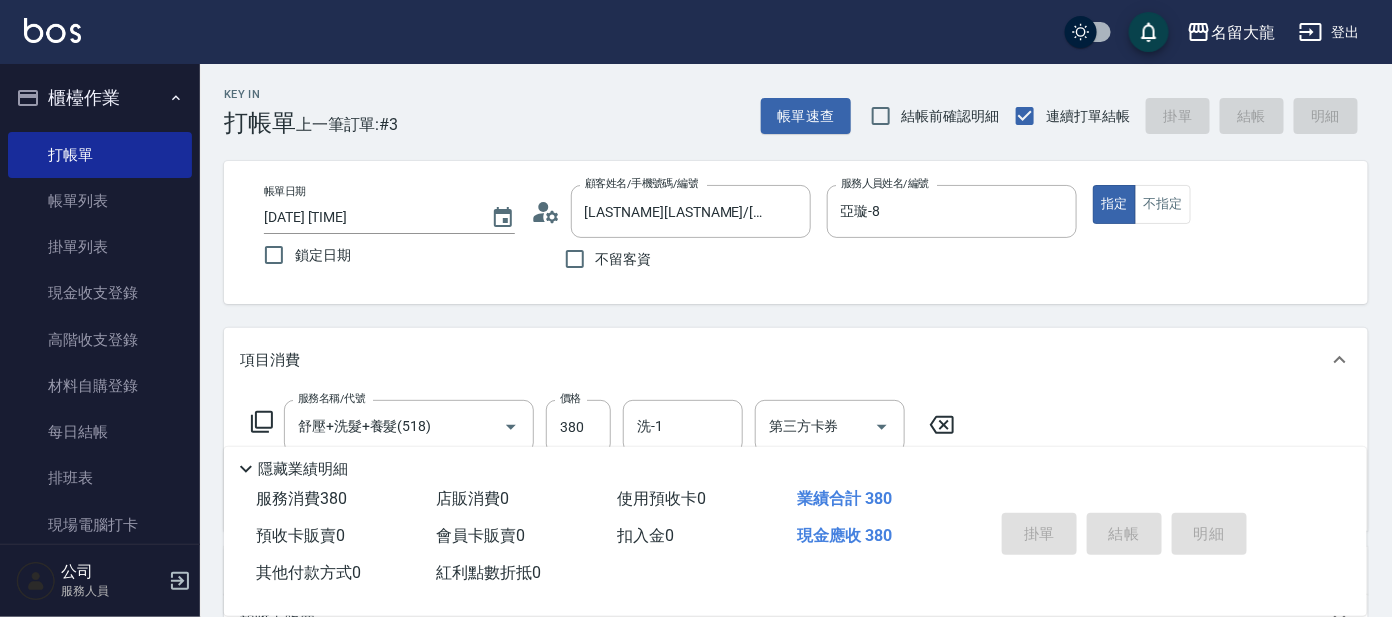 type 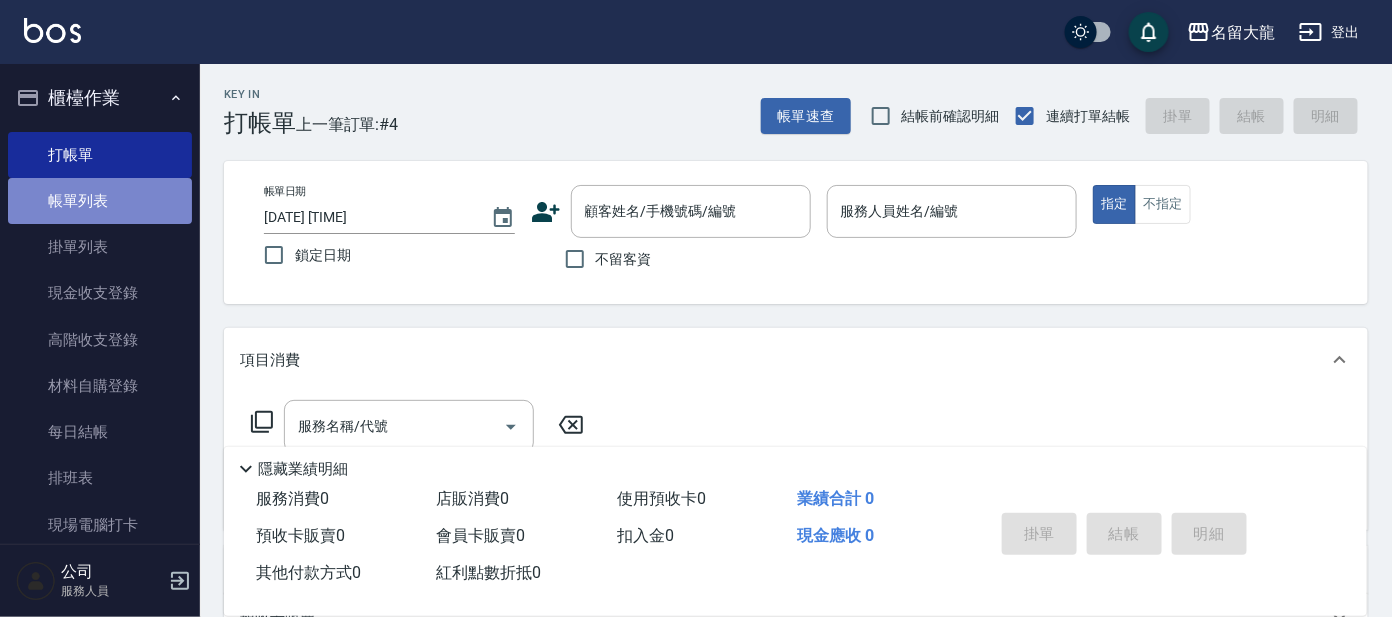 click on "帳單列表" at bounding box center [100, 201] 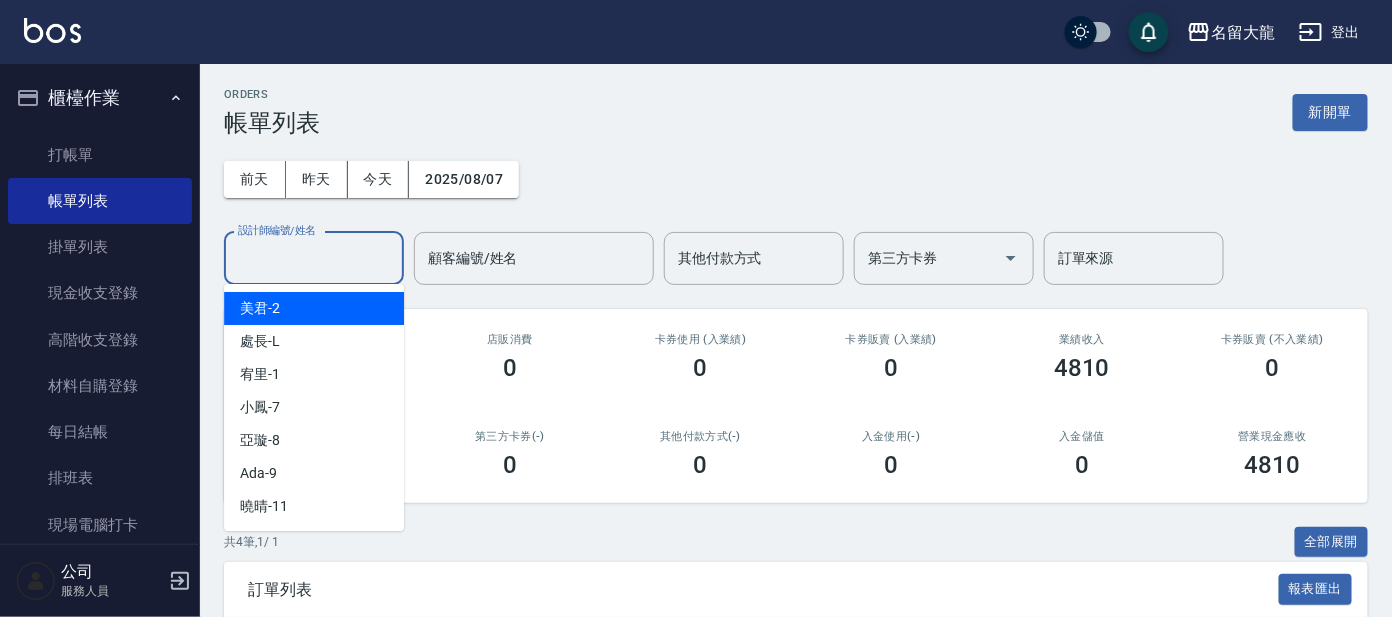 drag, startPoint x: 255, startPoint y: 250, endPoint x: 271, endPoint y: 264, distance: 21.260292 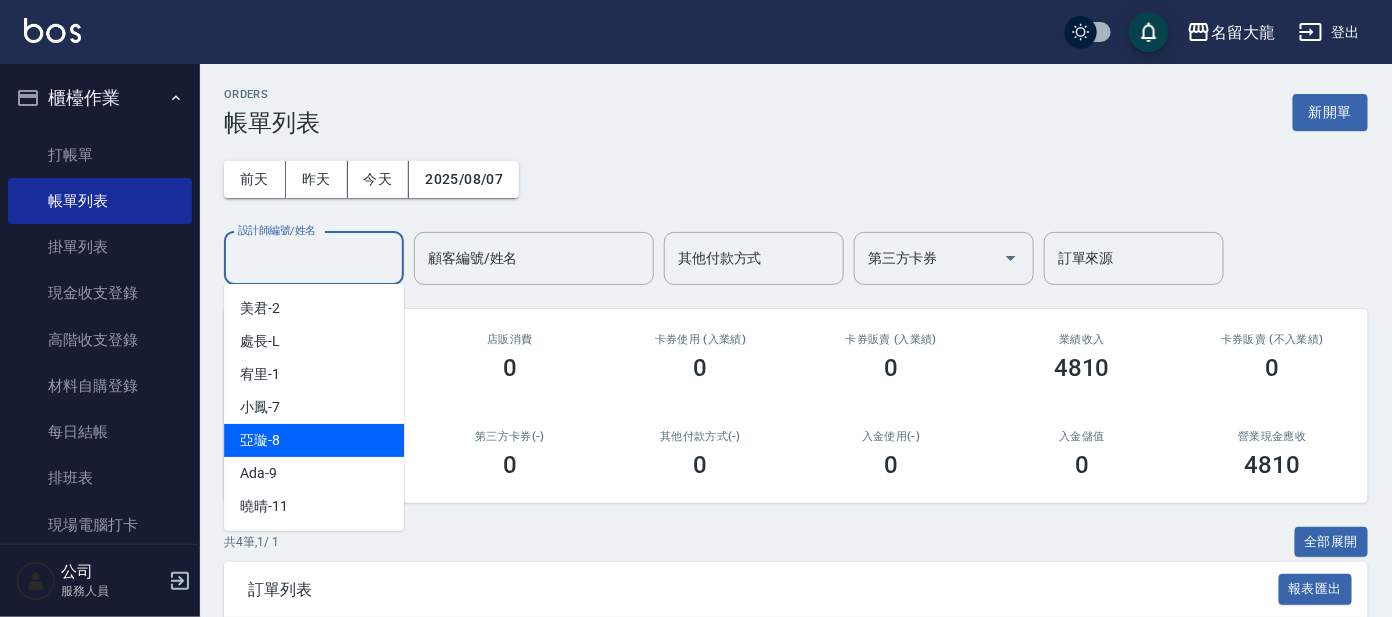 drag, startPoint x: 310, startPoint y: 424, endPoint x: 313, endPoint y: 404, distance: 20.22375 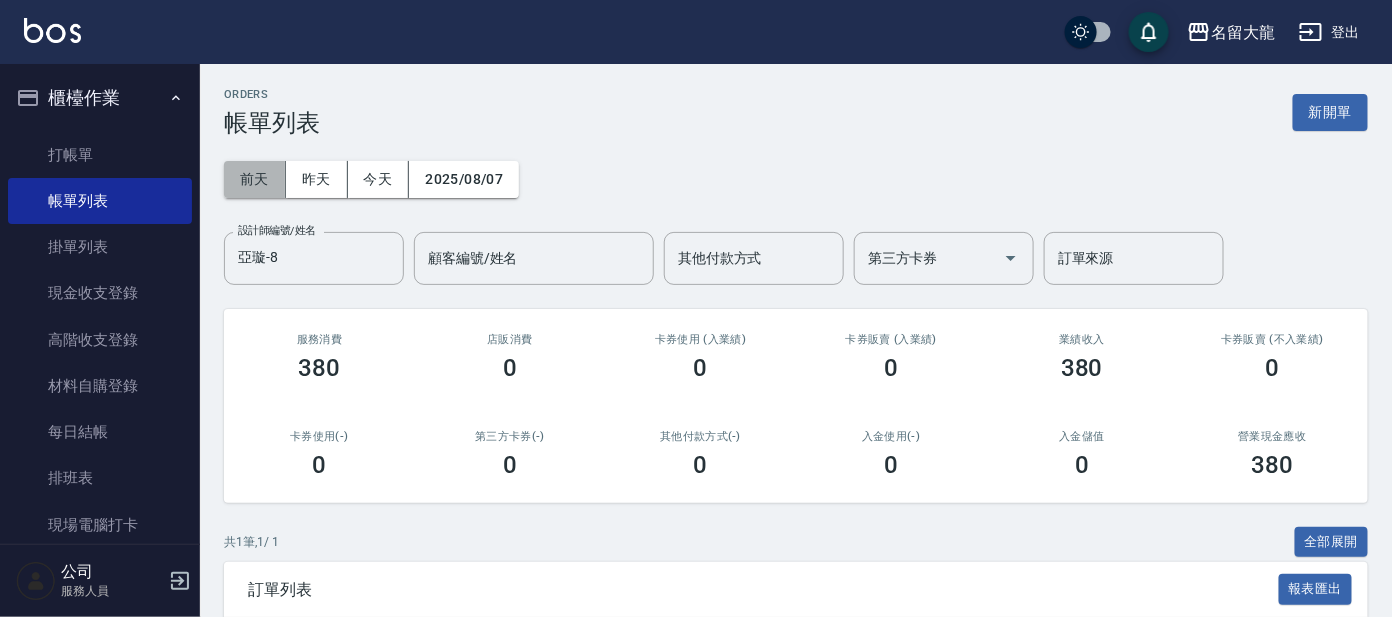 click on "前天" at bounding box center [255, 179] 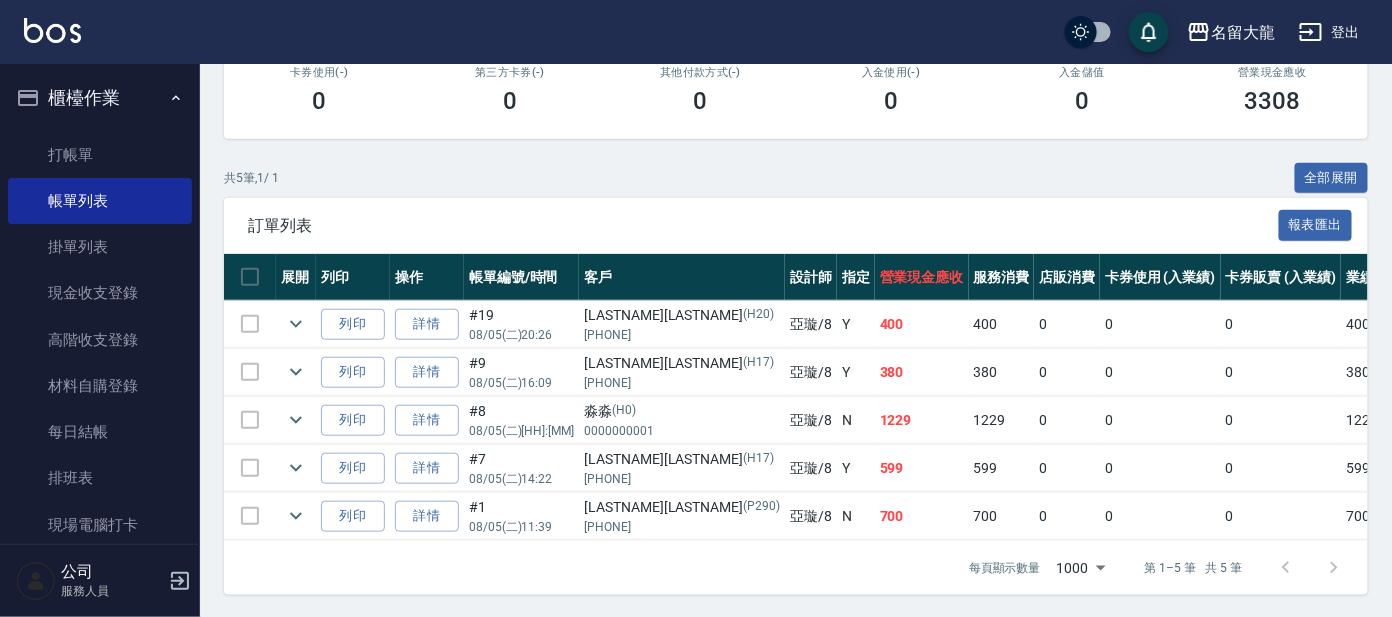 scroll, scrollTop: 383, scrollLeft: 0, axis: vertical 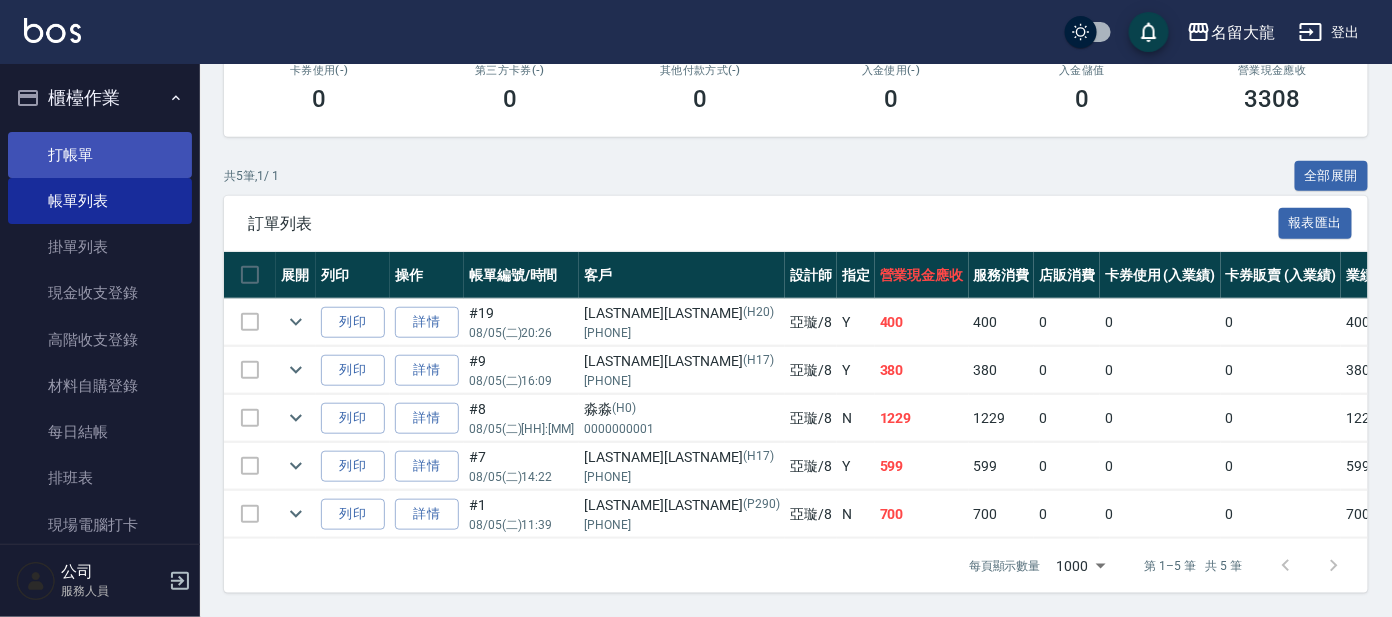 click on "打帳單" at bounding box center (100, 155) 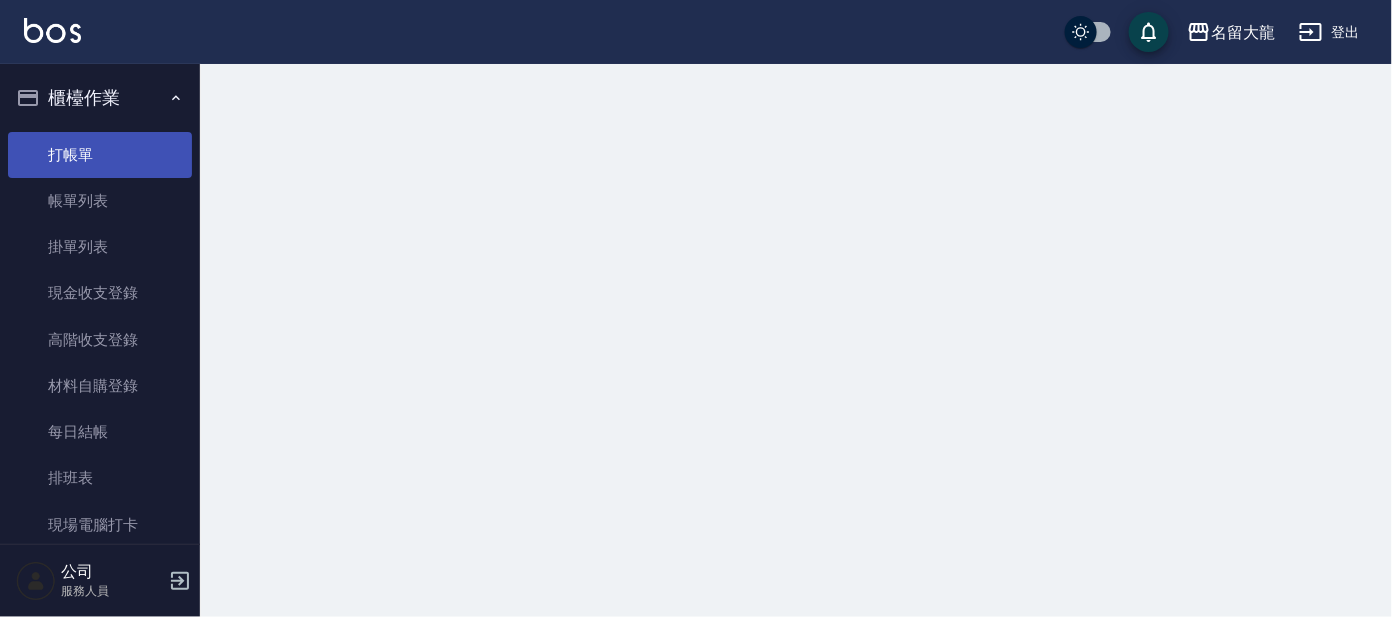 scroll, scrollTop: 0, scrollLeft: 0, axis: both 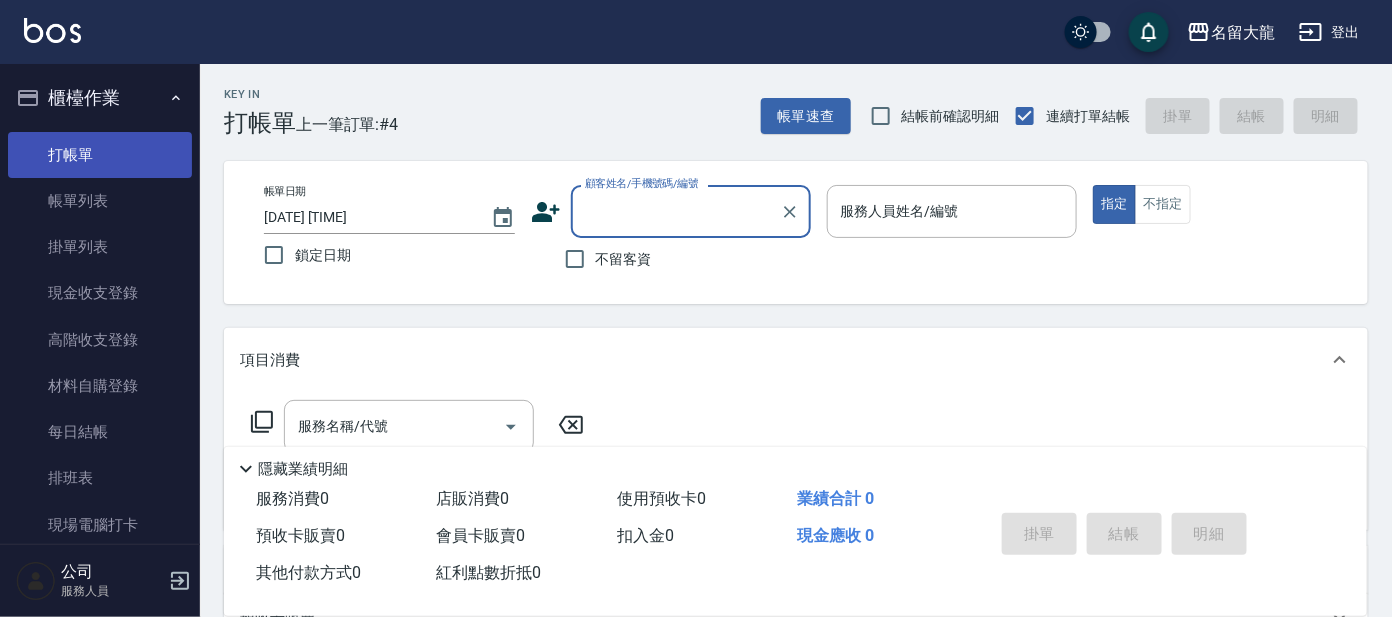 click on "打帳單" at bounding box center (100, 155) 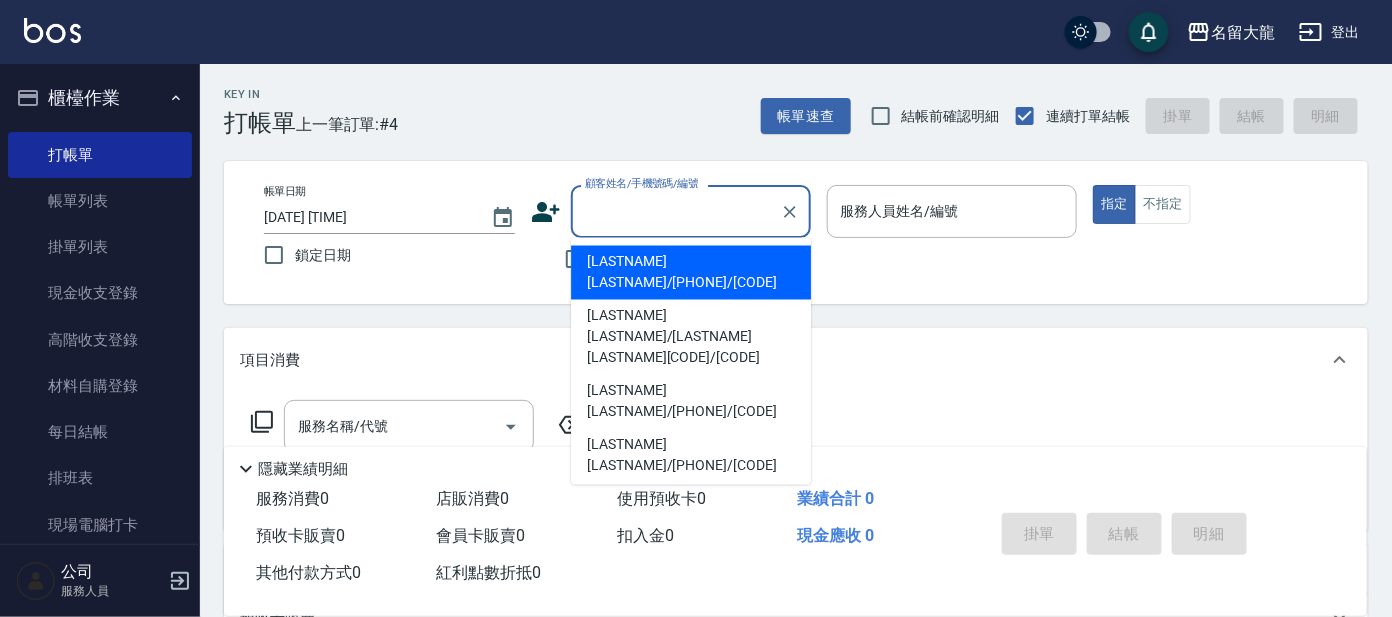 click on "顧客姓名/手機號碼/編號" at bounding box center (676, 211) 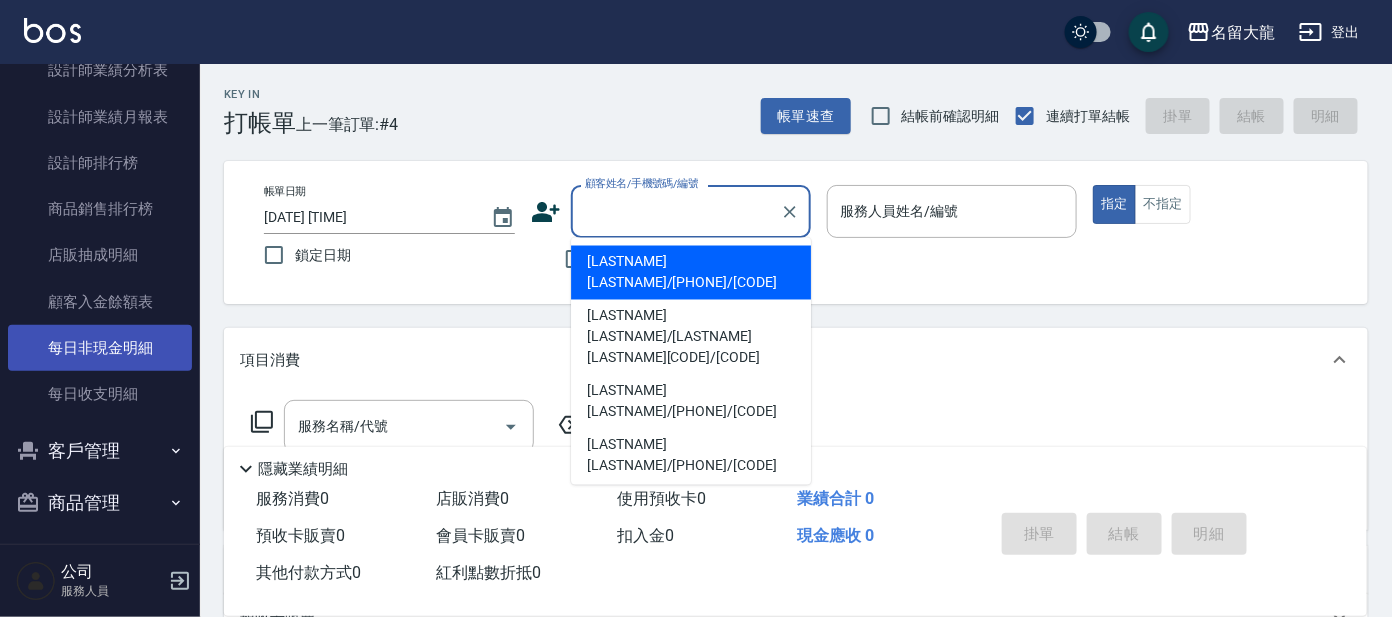 scroll, scrollTop: 1088, scrollLeft: 0, axis: vertical 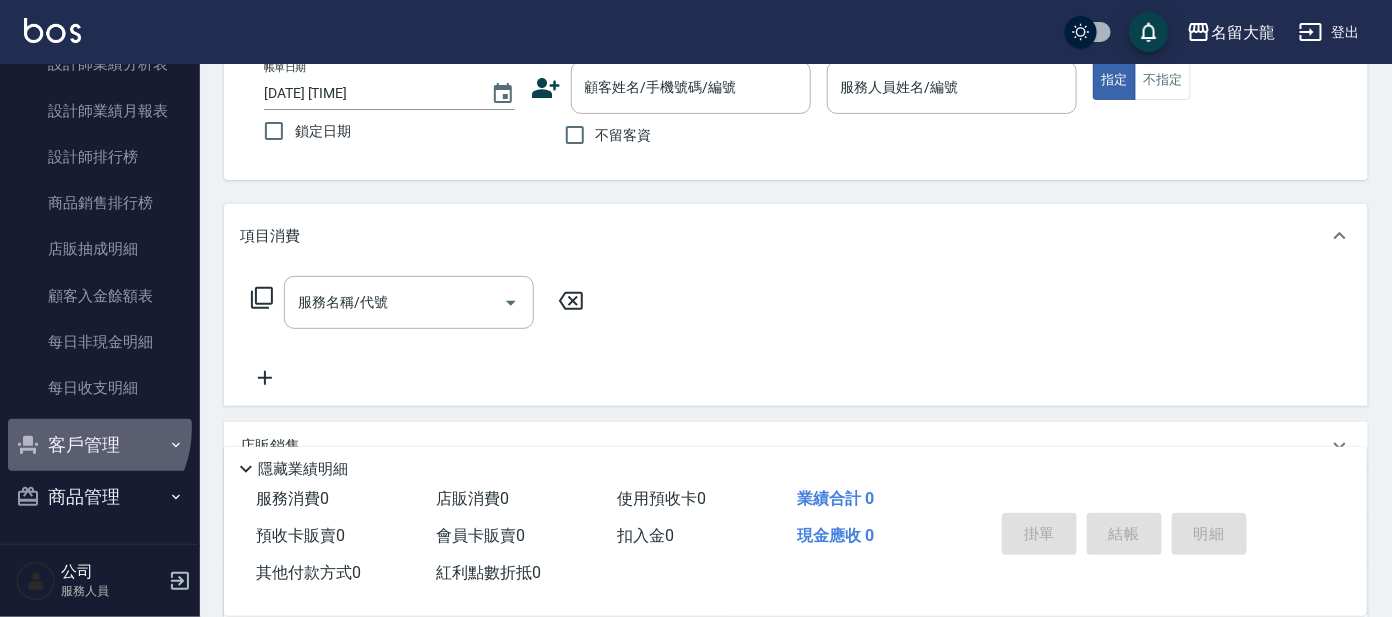 click on "客戶管理" at bounding box center [100, 445] 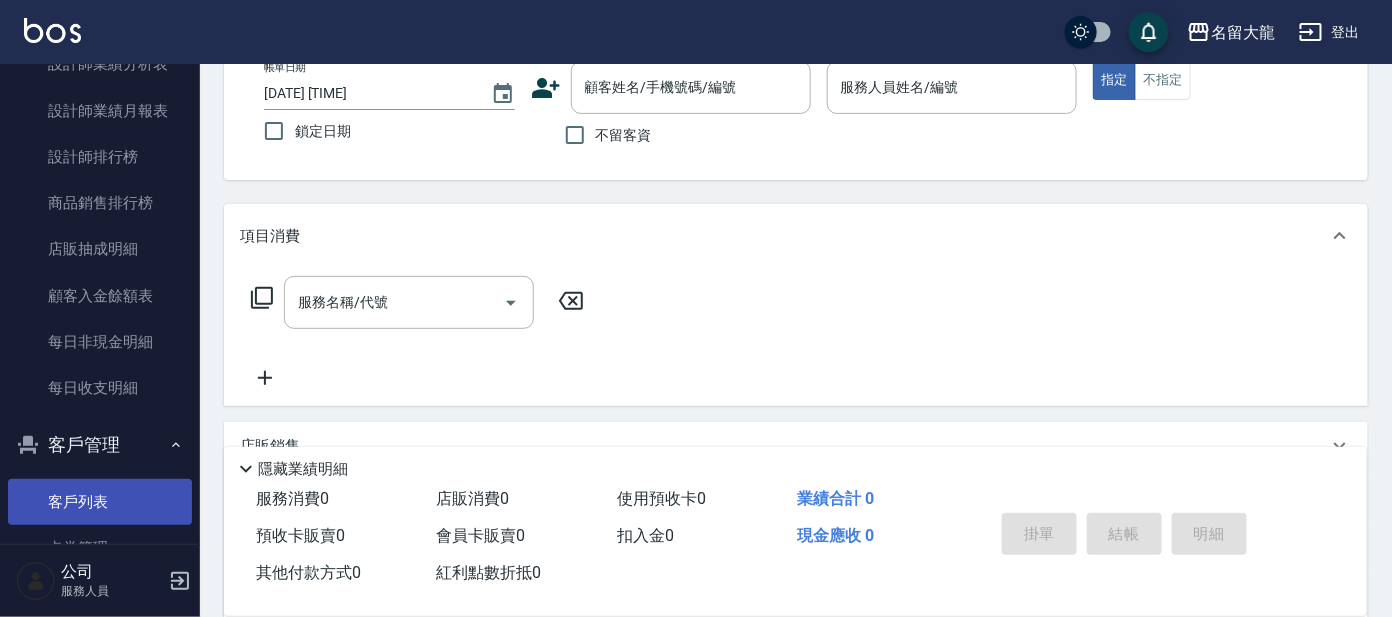 click on "客戶列表" at bounding box center [100, 502] 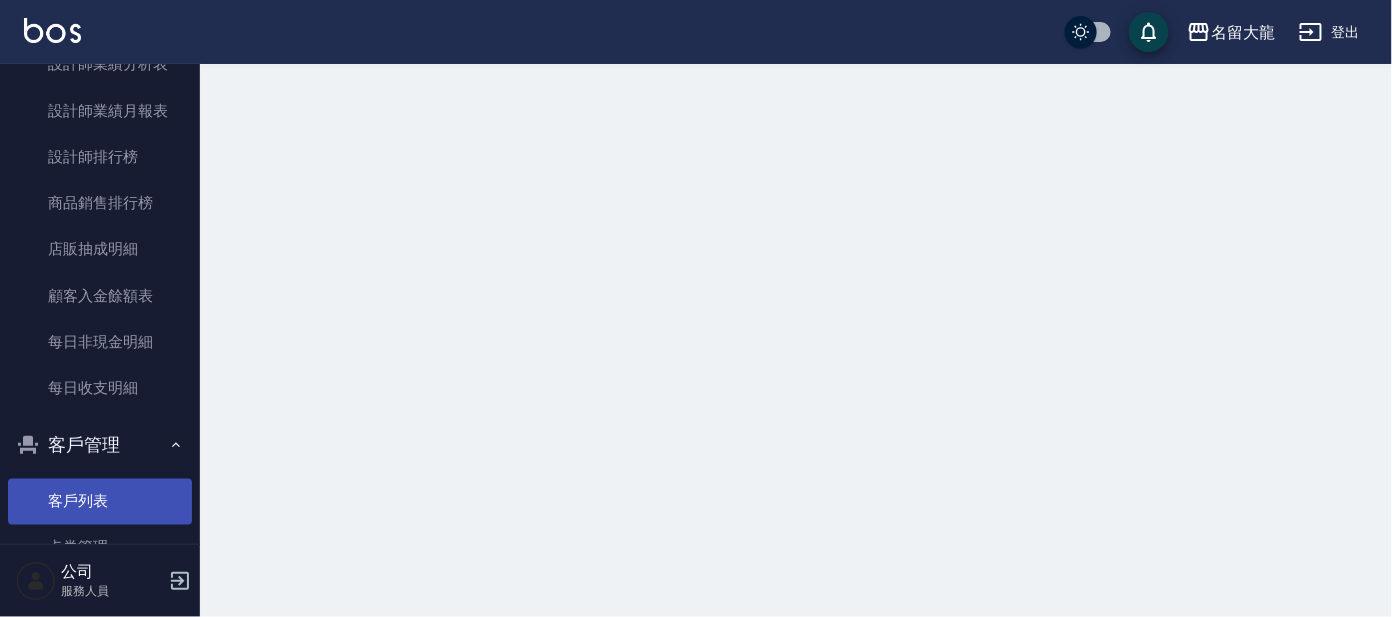 scroll, scrollTop: 0, scrollLeft: 0, axis: both 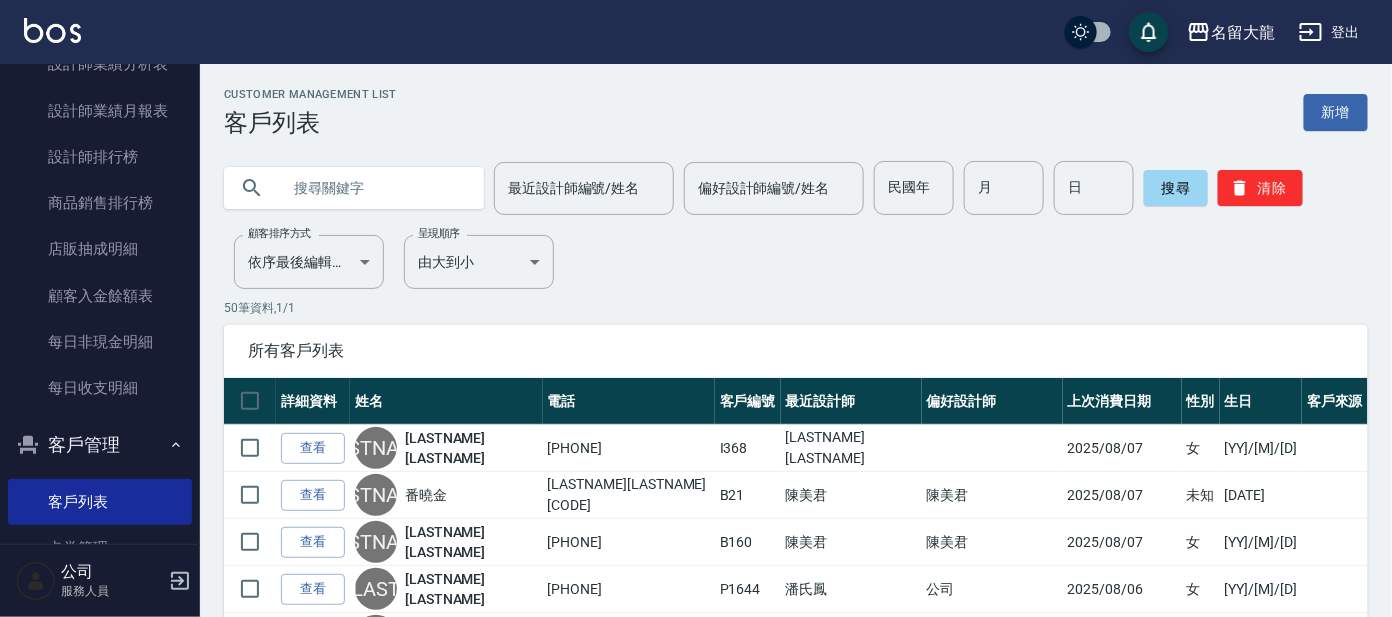 click at bounding box center (374, 188) 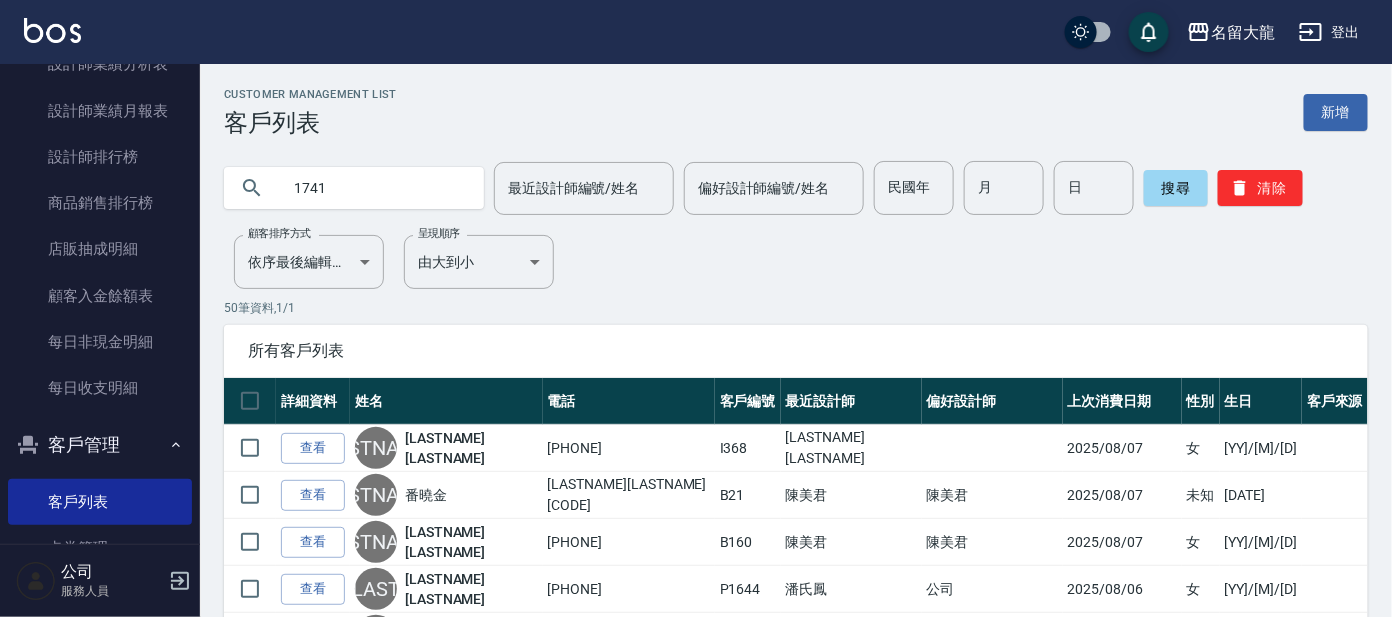 type on "1741" 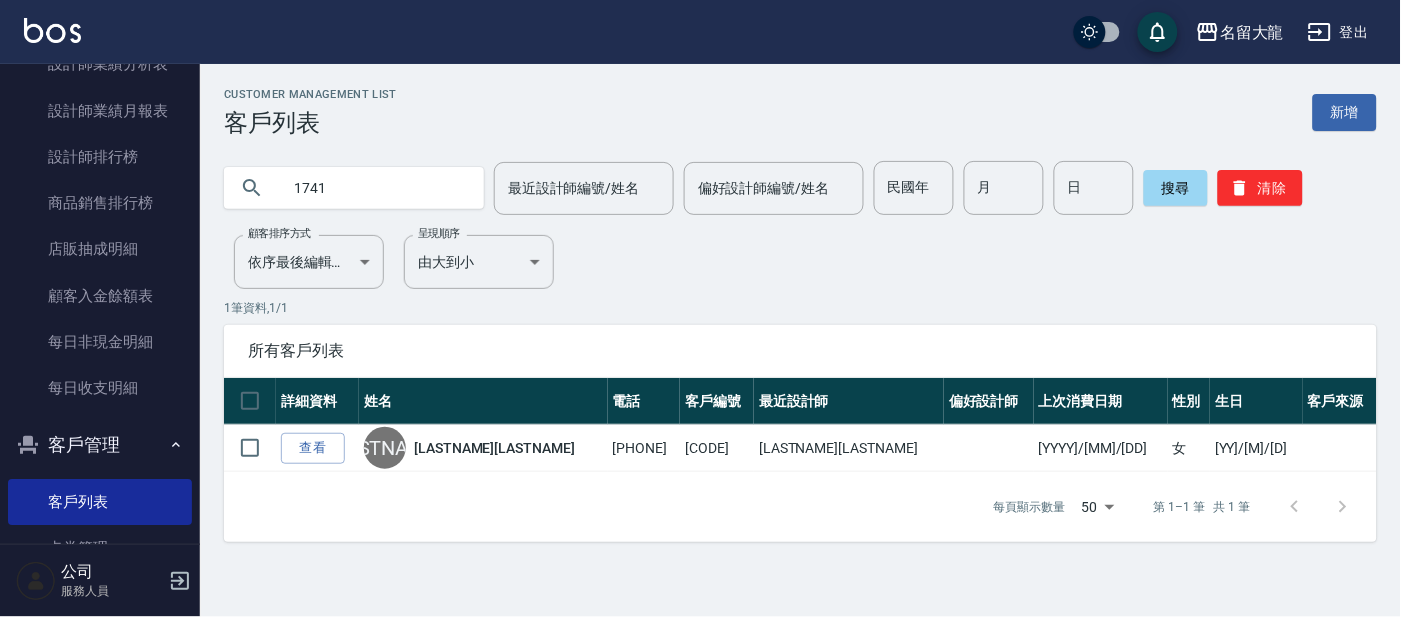 drag, startPoint x: 324, startPoint y: 444, endPoint x: 320, endPoint y: 430, distance: 14.56022 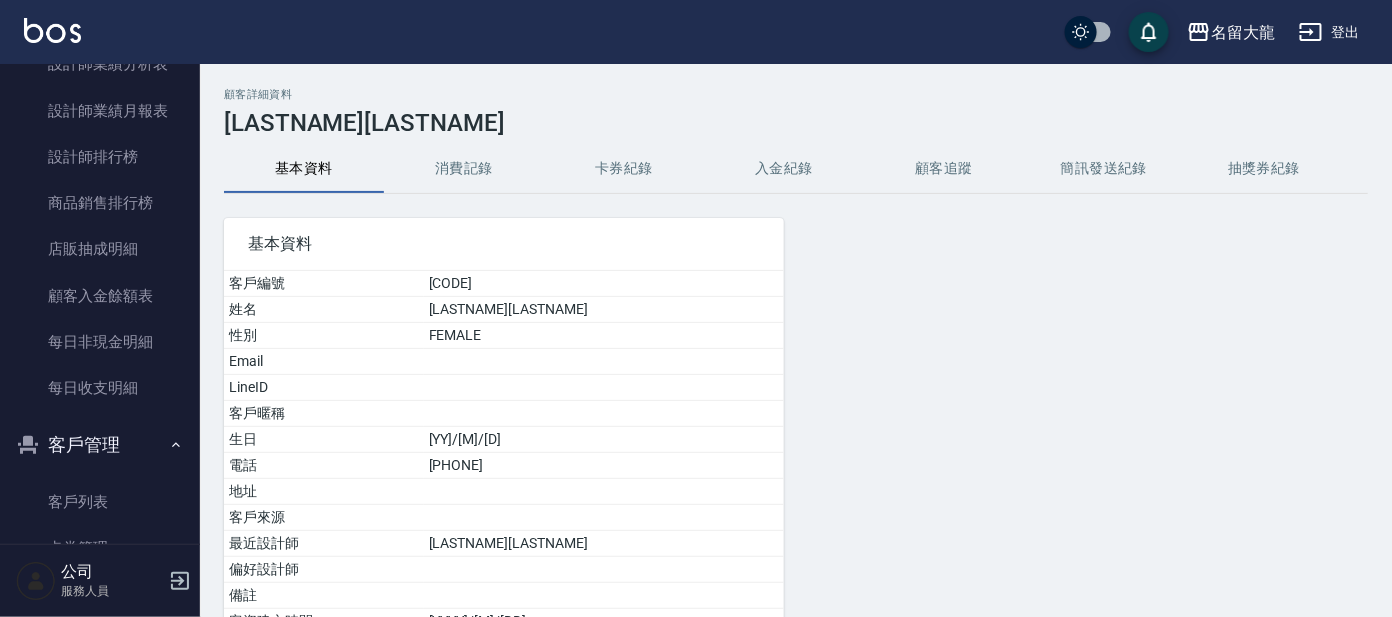 click on "消費記錄" at bounding box center [464, 169] 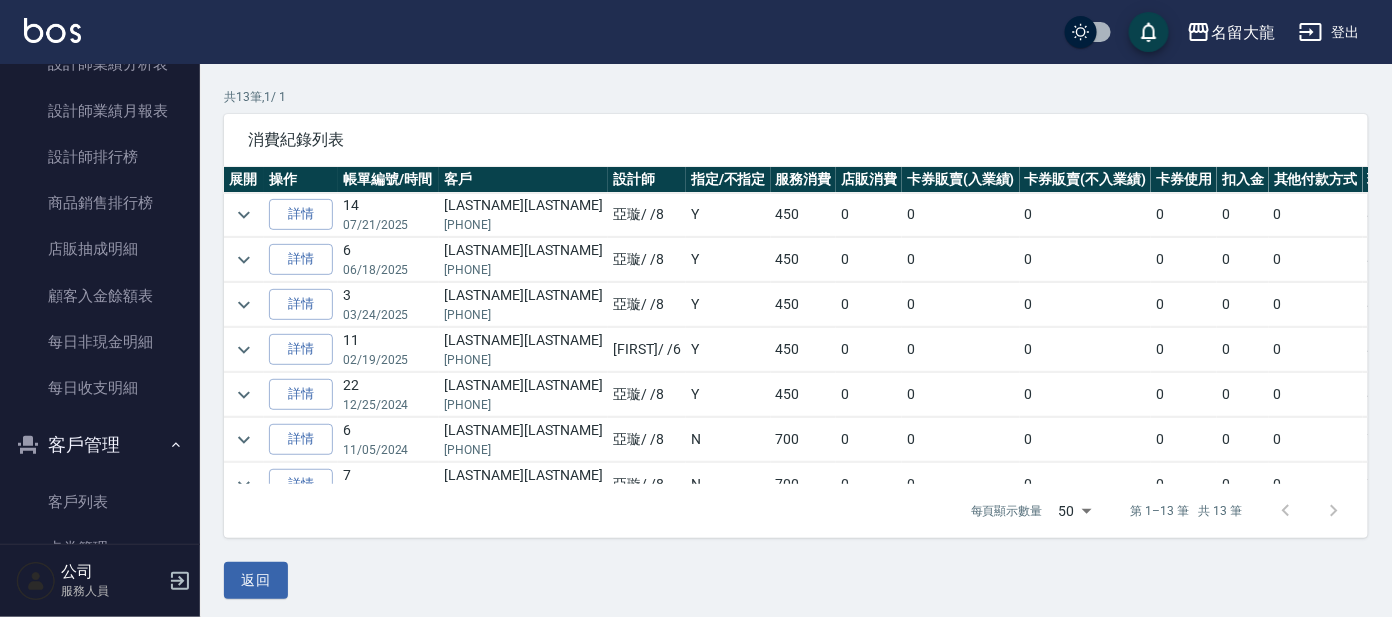 scroll, scrollTop: 135, scrollLeft: 0, axis: vertical 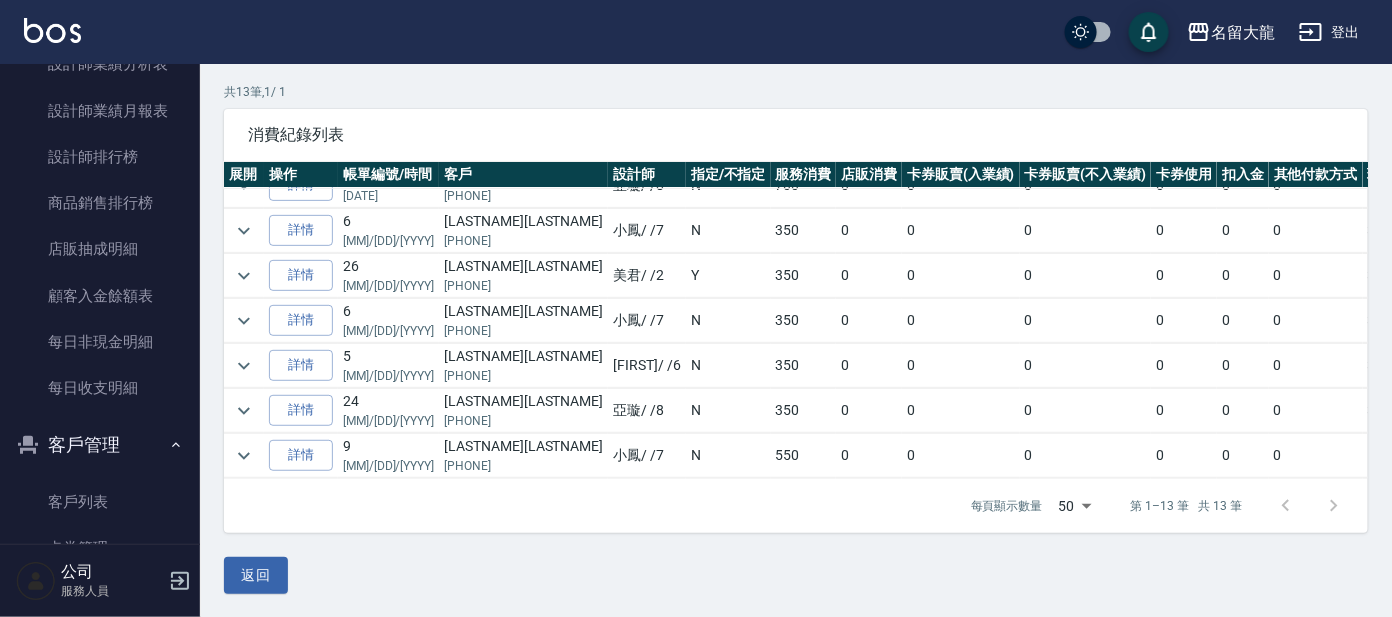 click on "0" at bounding box center [961, 321] 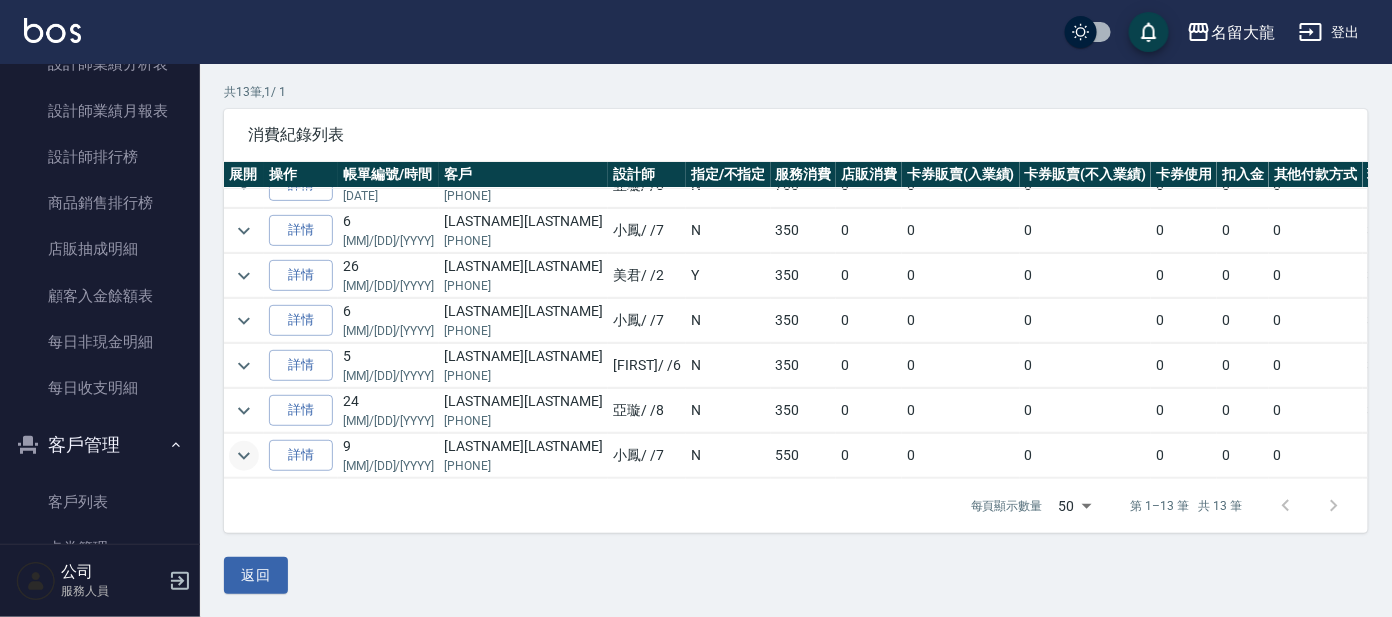 click 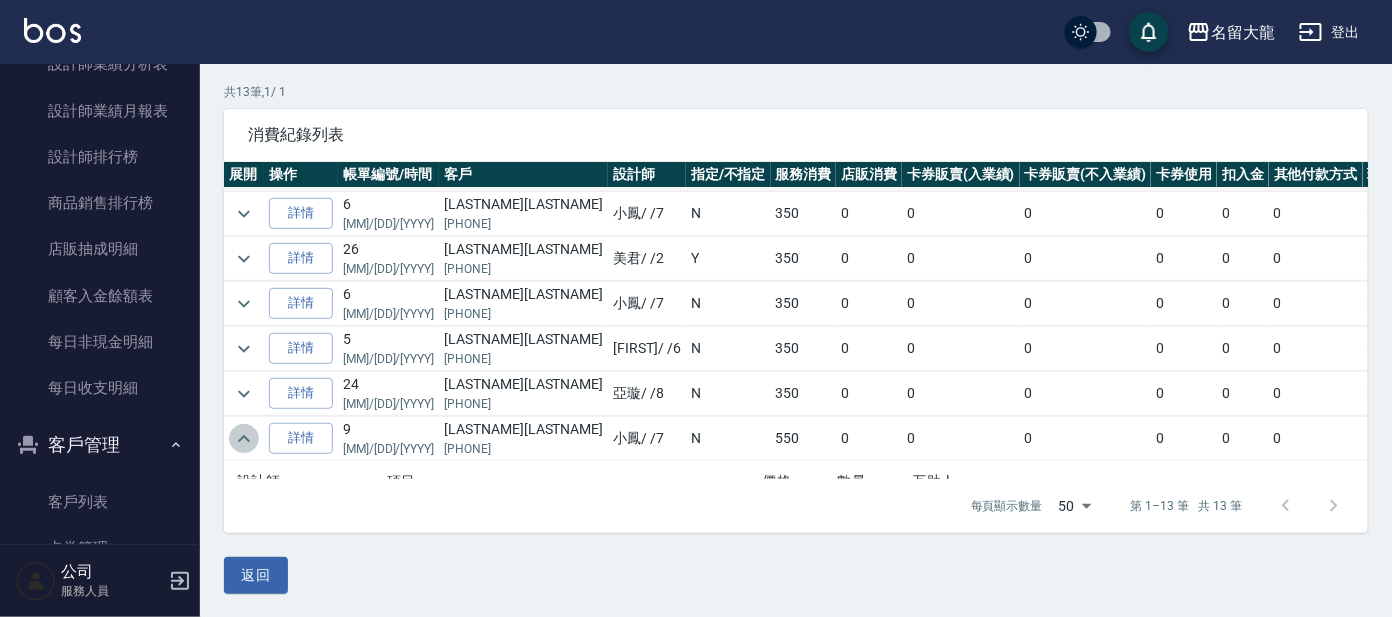 click 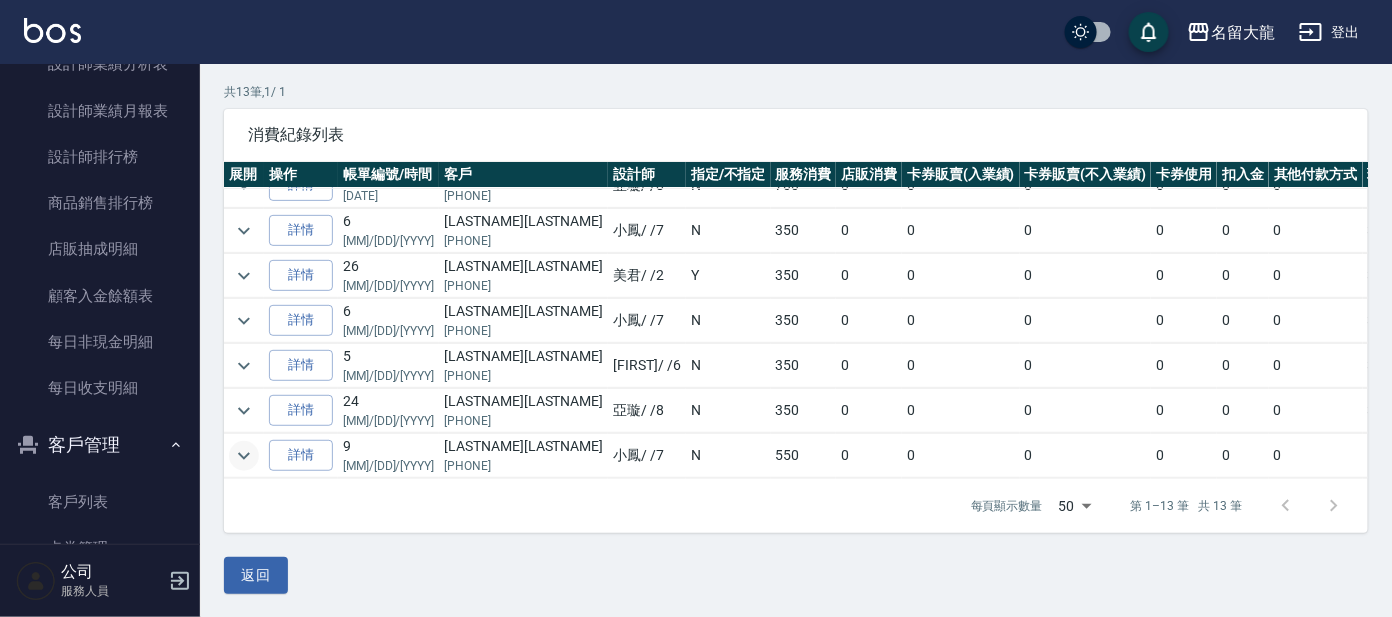 click 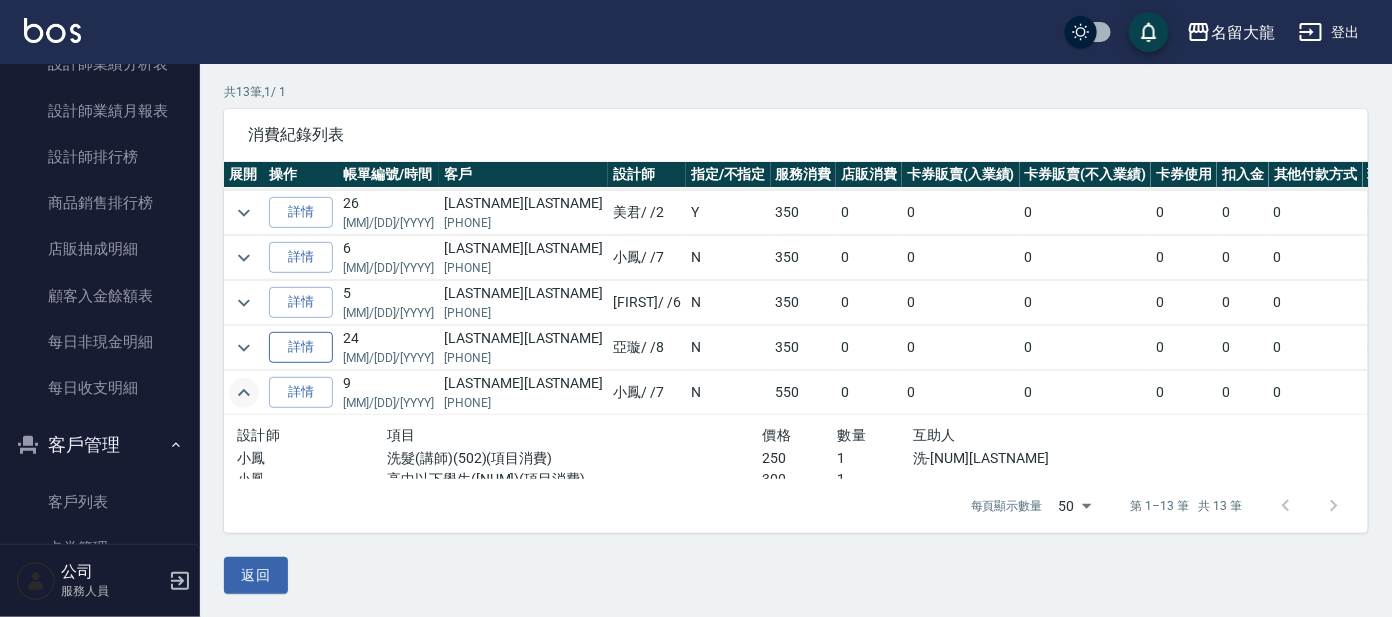 scroll, scrollTop: 394, scrollLeft: 0, axis: vertical 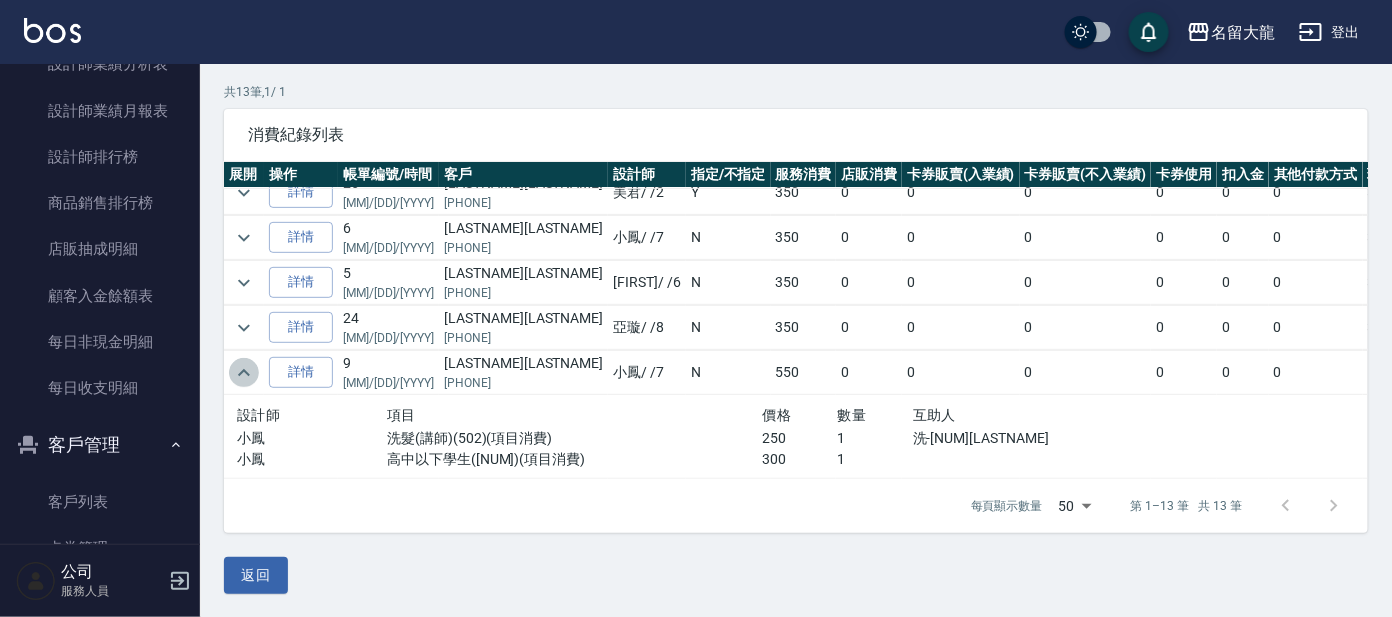 click 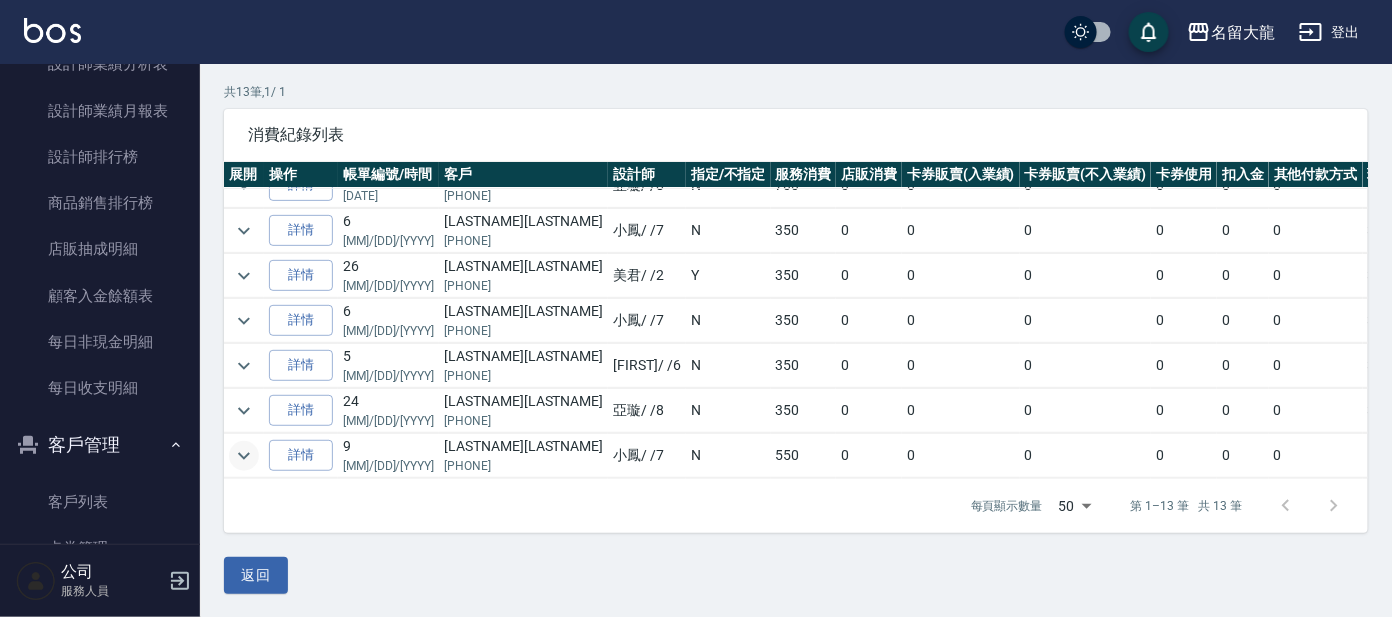 scroll, scrollTop: 311, scrollLeft: 0, axis: vertical 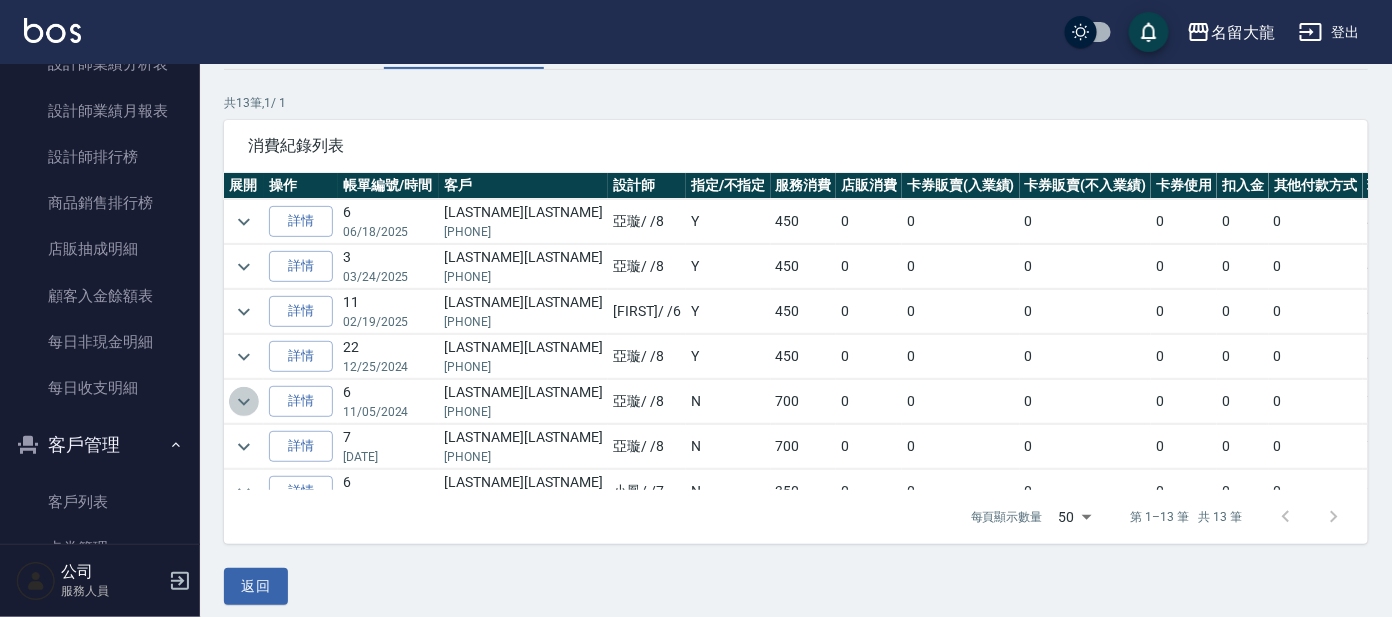 click 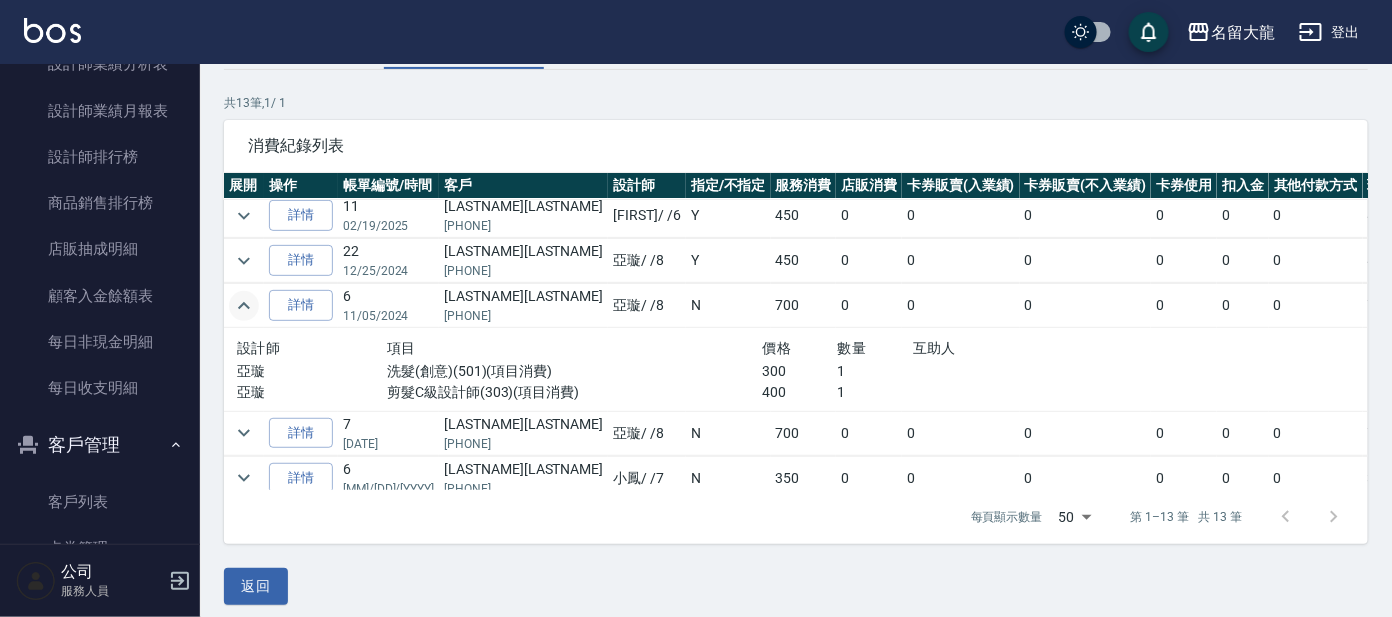 scroll, scrollTop: 169, scrollLeft: 0, axis: vertical 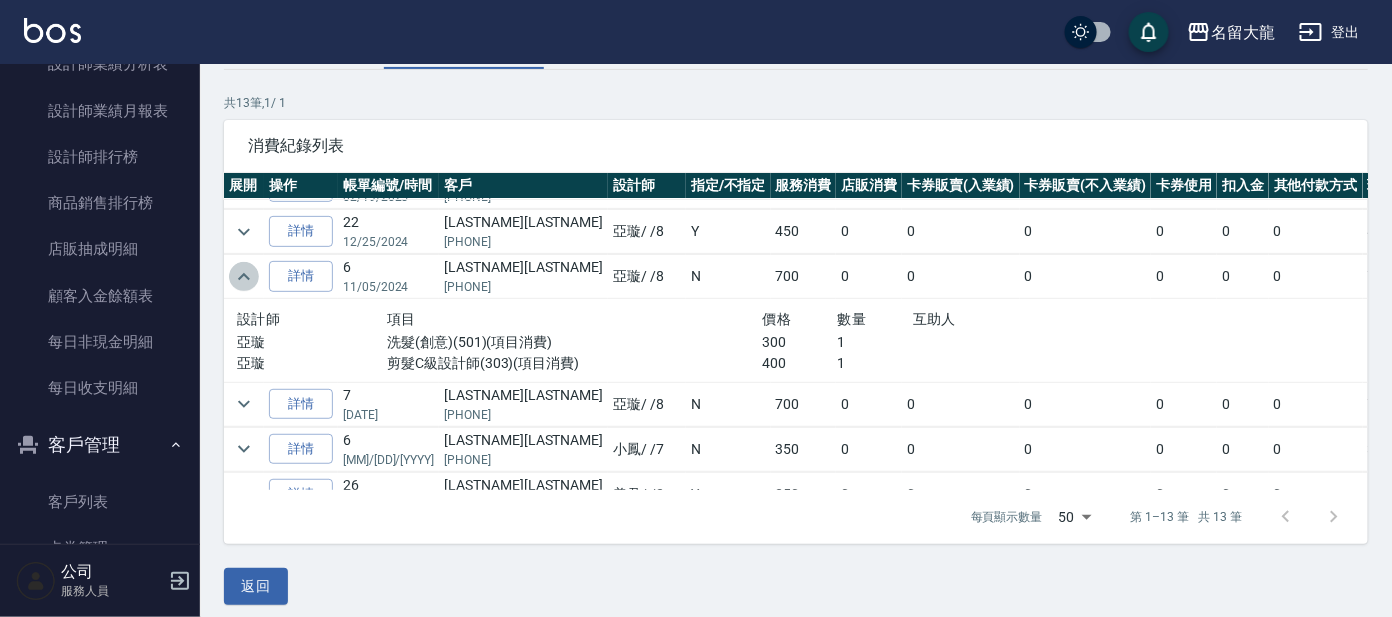 click 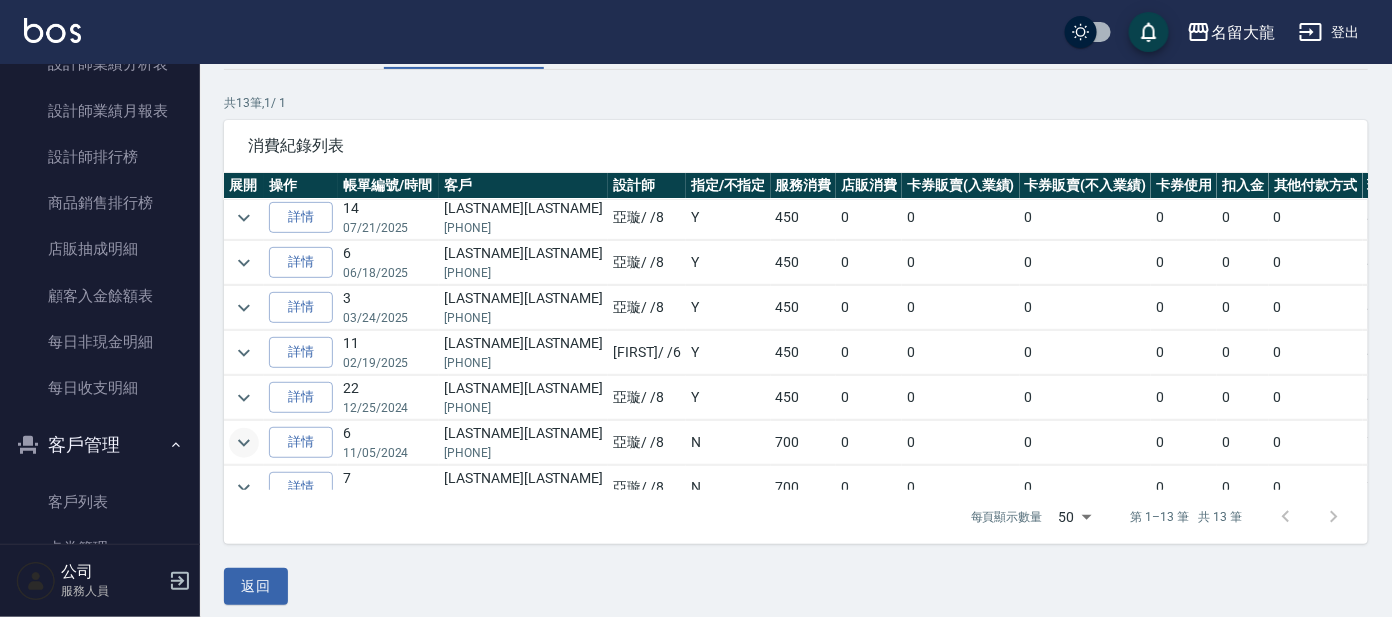 scroll, scrollTop: 0, scrollLeft: 0, axis: both 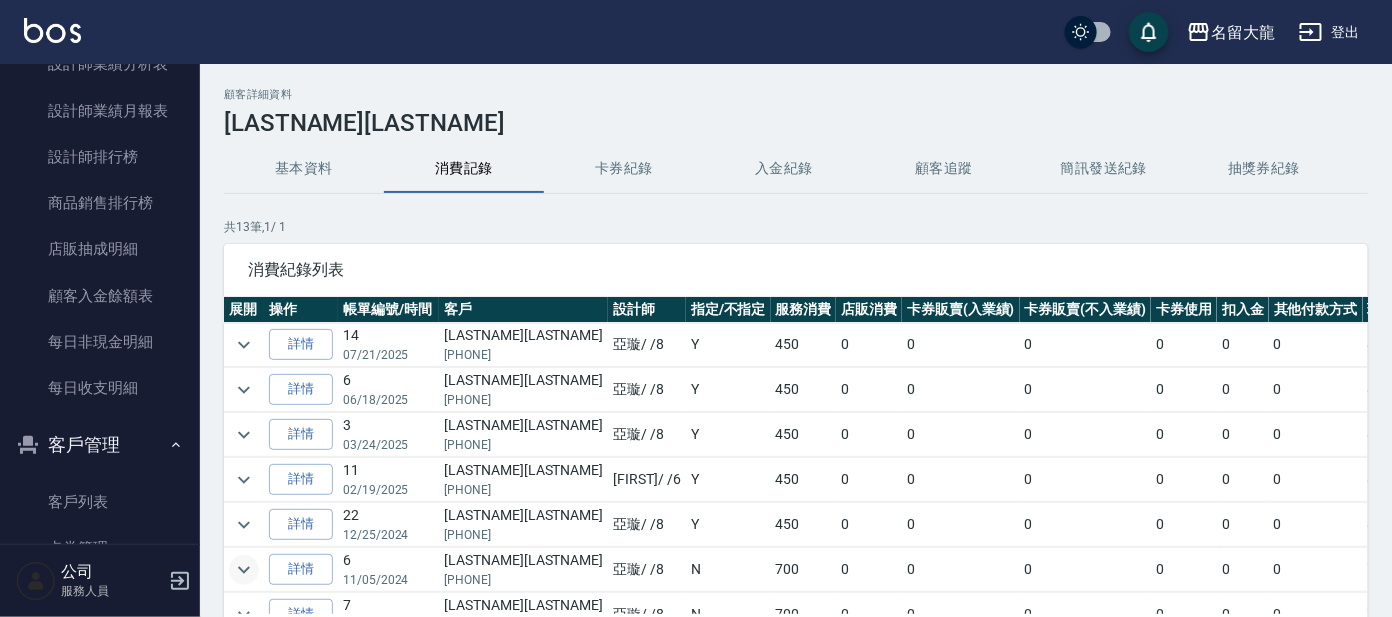 click on "基本資料" at bounding box center [304, 169] 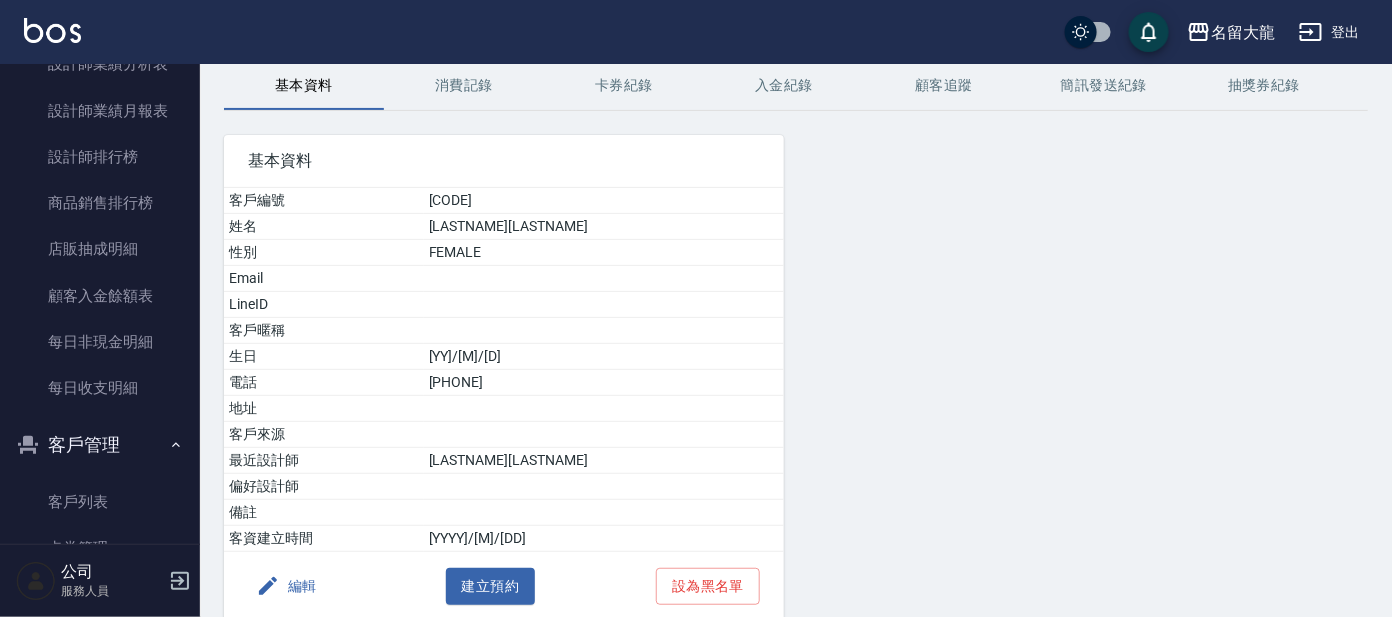 scroll, scrollTop: 170, scrollLeft: 0, axis: vertical 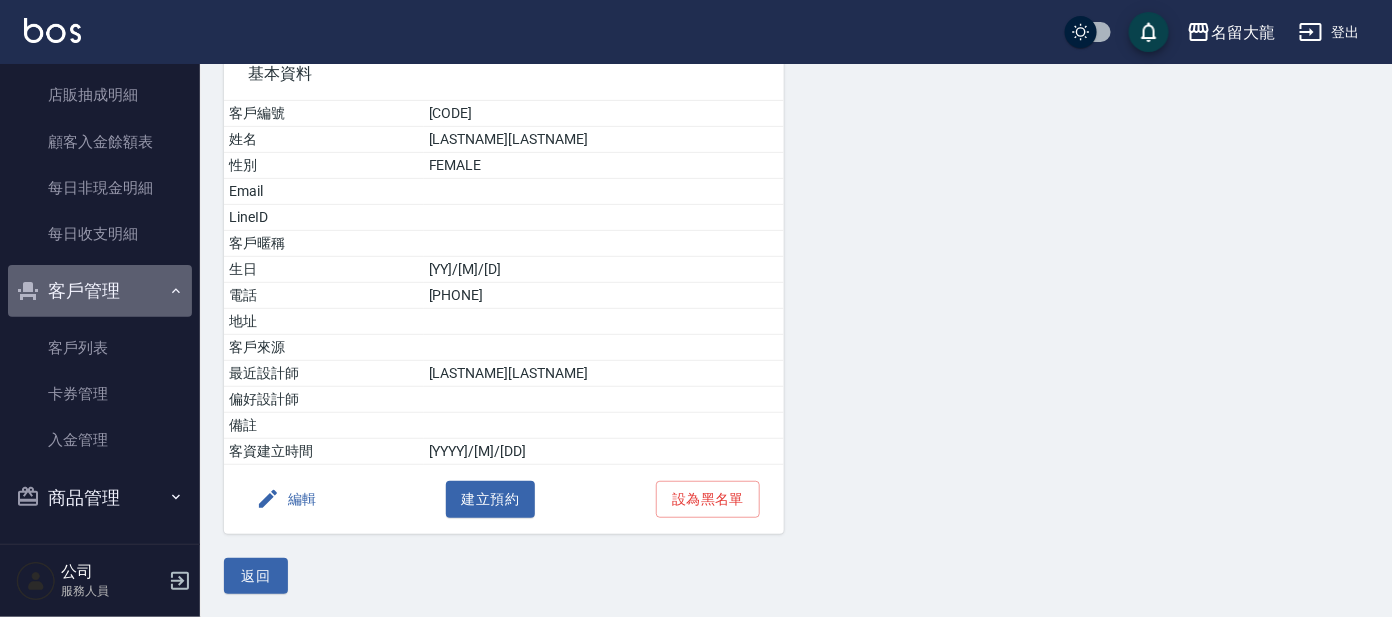 click on "客戶管理" at bounding box center [100, 291] 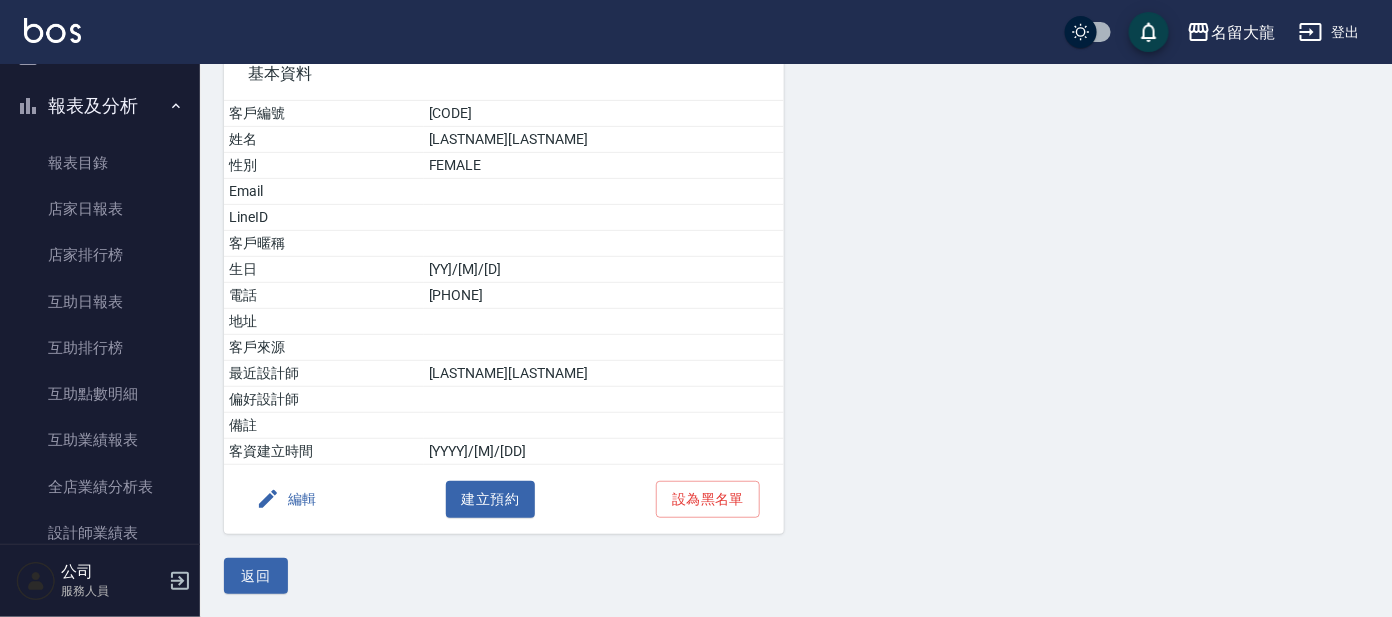 scroll, scrollTop: 338, scrollLeft: 0, axis: vertical 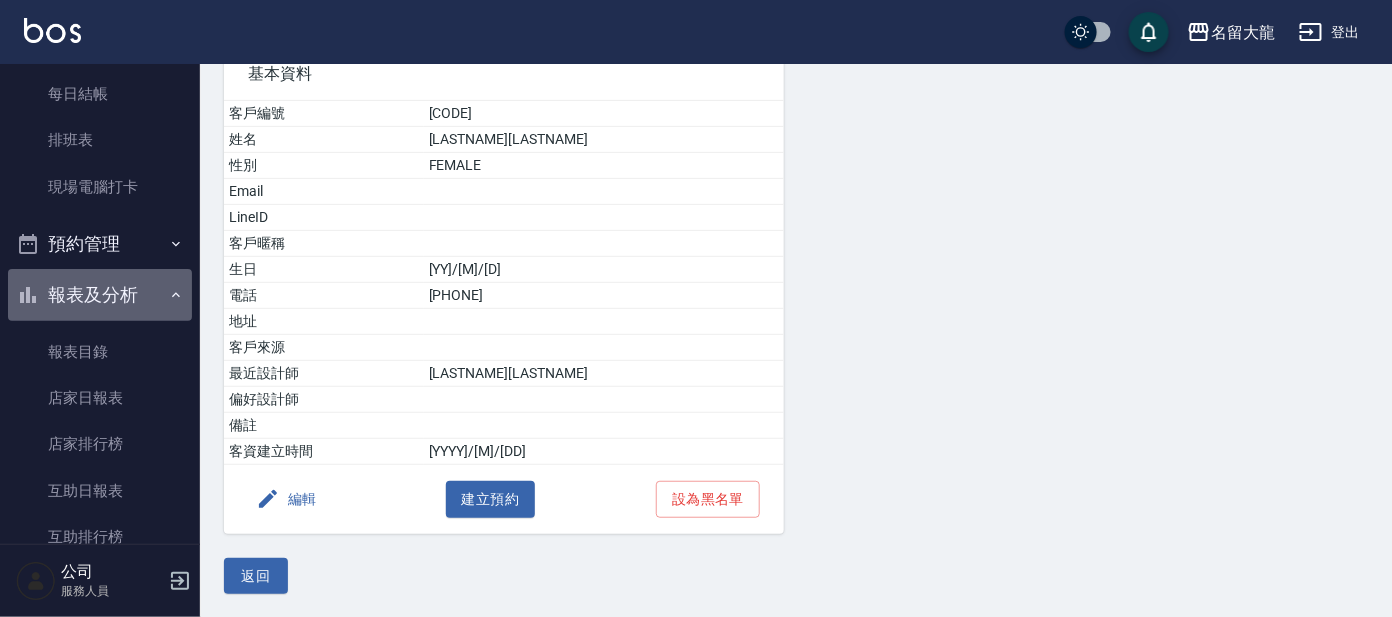 click on "報表及分析" at bounding box center [100, 295] 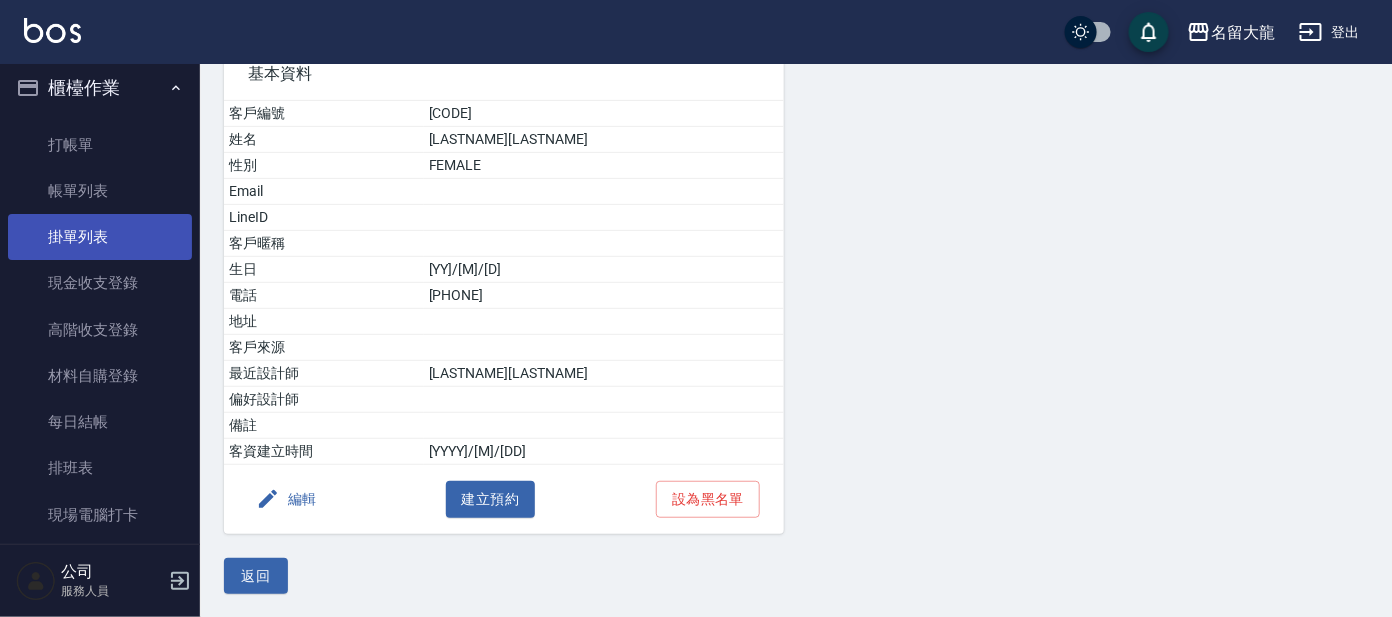 scroll, scrollTop: 0, scrollLeft: 0, axis: both 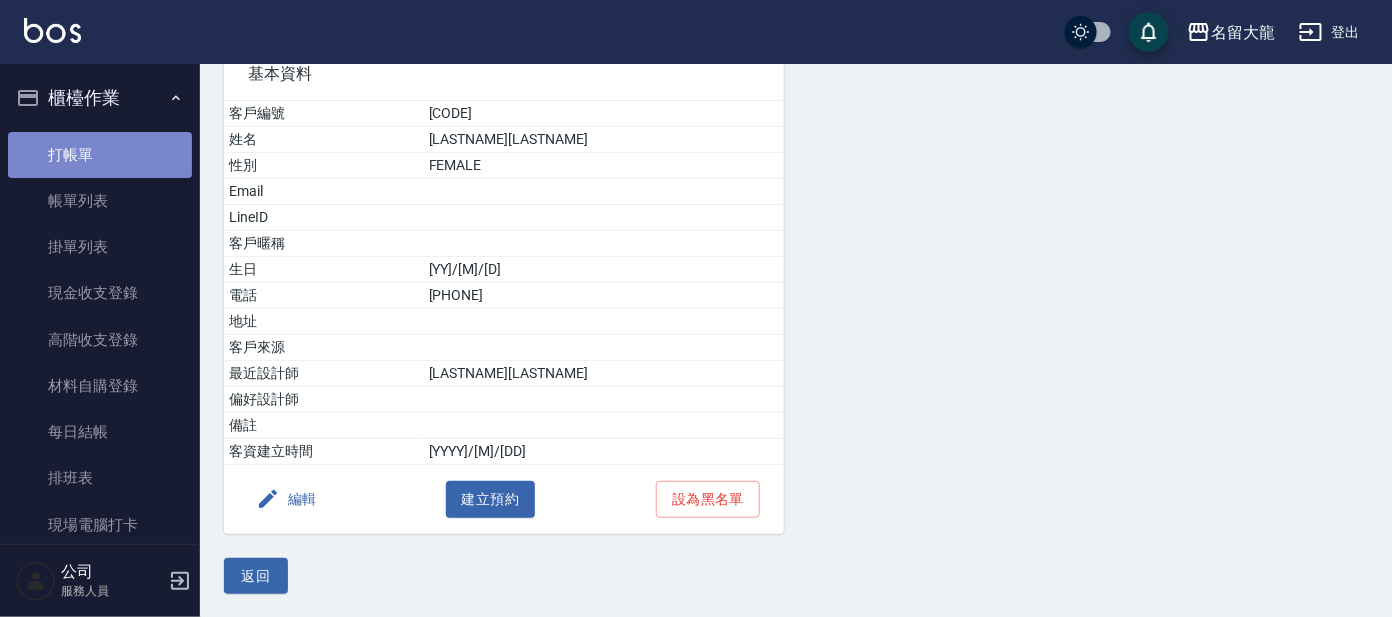 click on "打帳單" at bounding box center (100, 155) 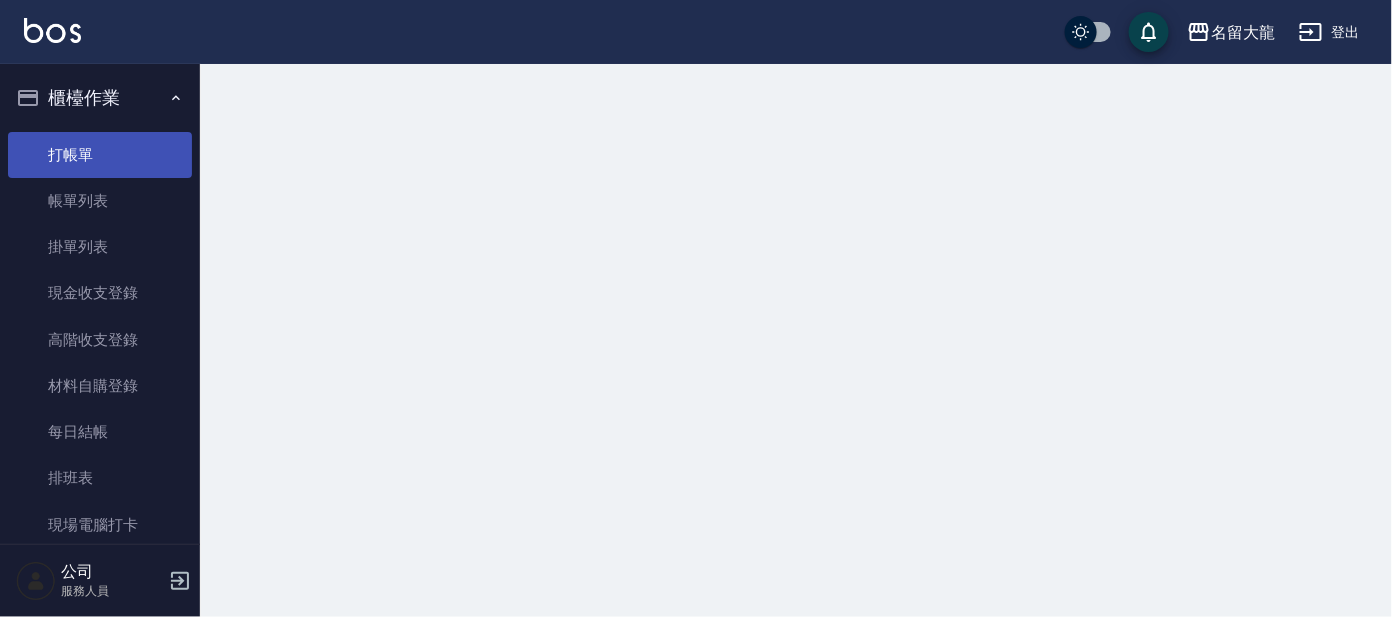 scroll, scrollTop: 0, scrollLeft: 0, axis: both 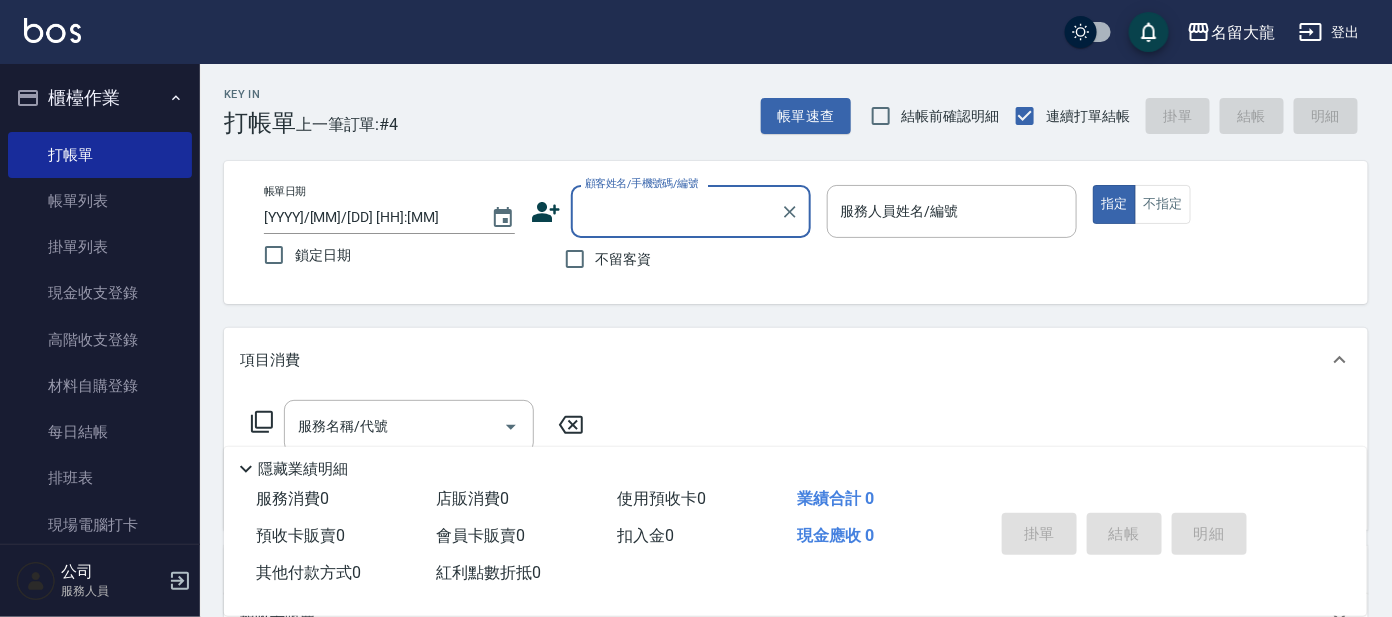 click on "顧客姓名/手機號碼/編號" at bounding box center (676, 211) 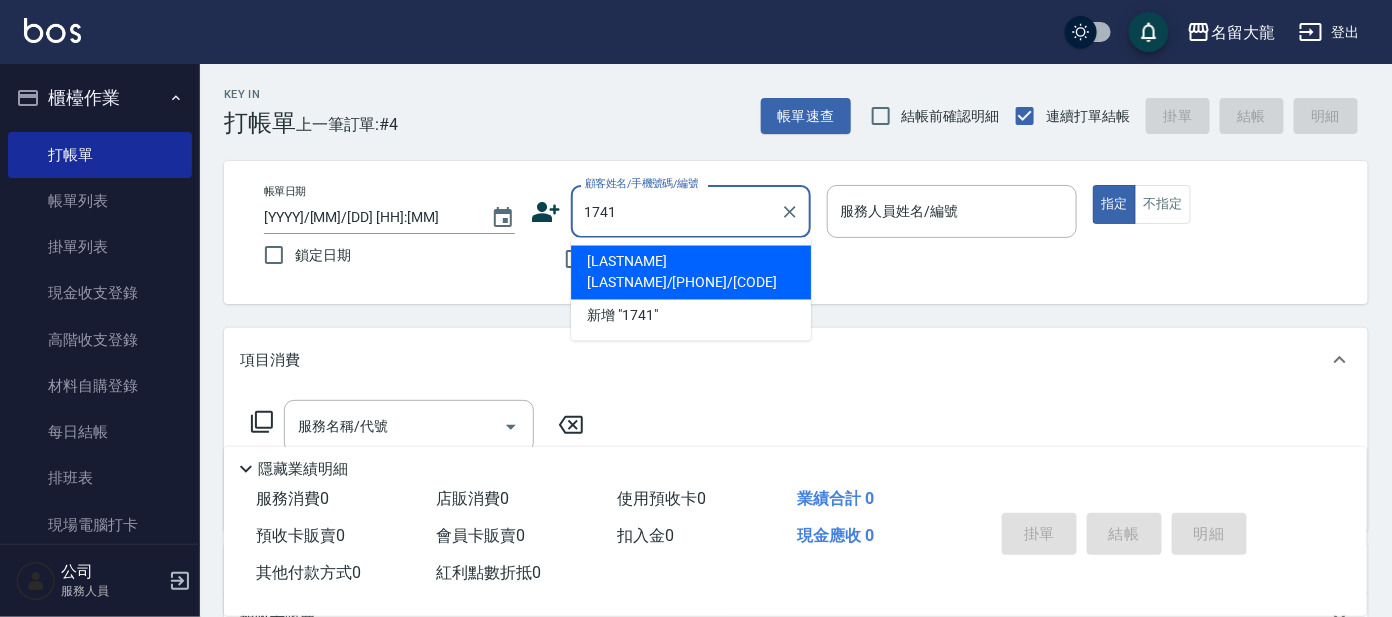 type on "[LASTNAME][LASTNAME]/[PHONE]/[CODE]" 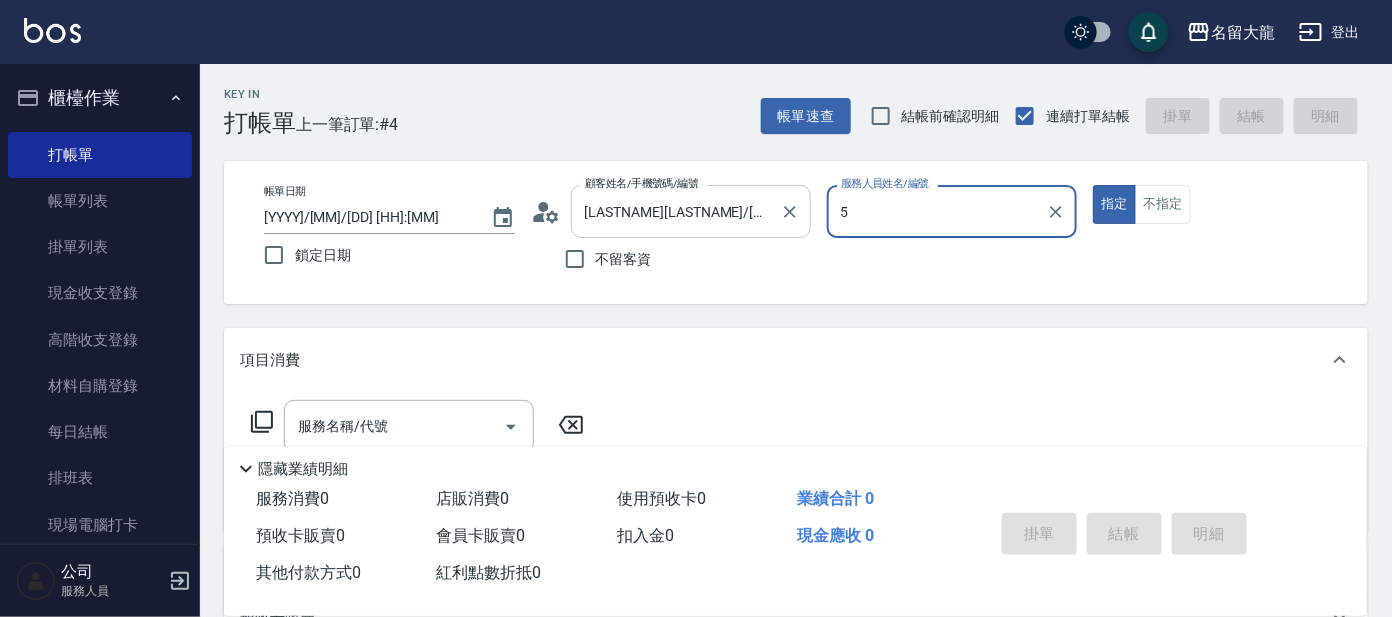 type on "5" 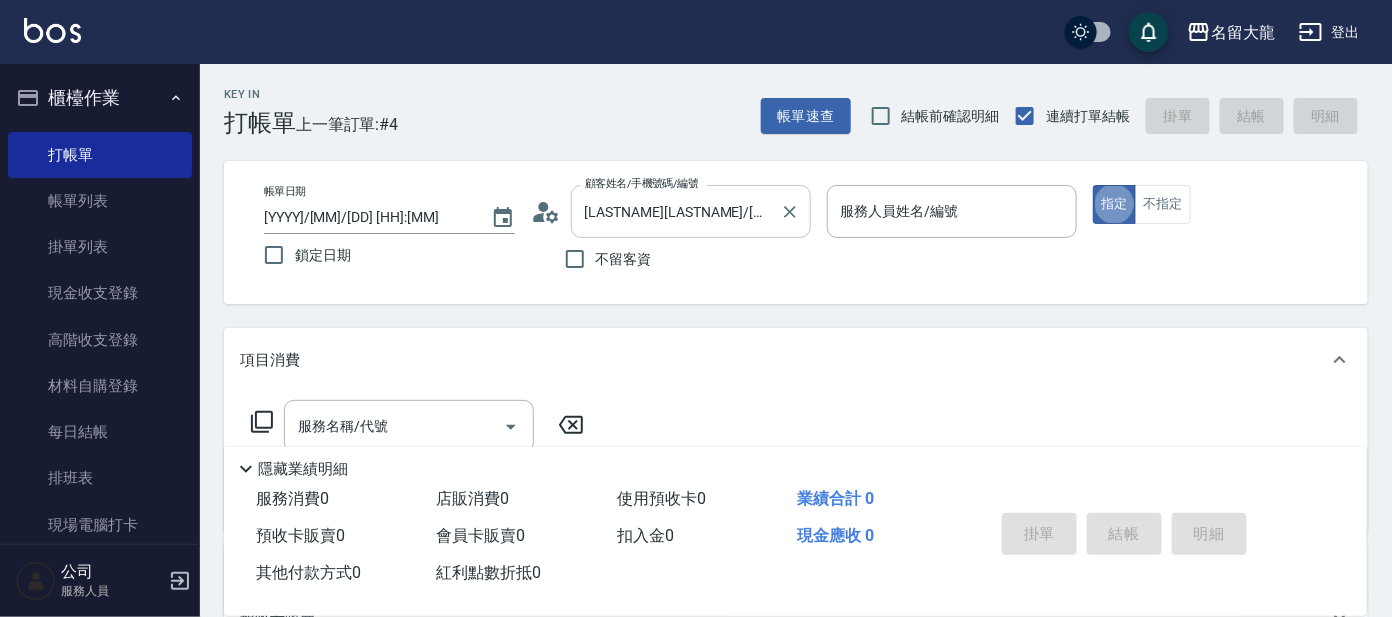 type on "true" 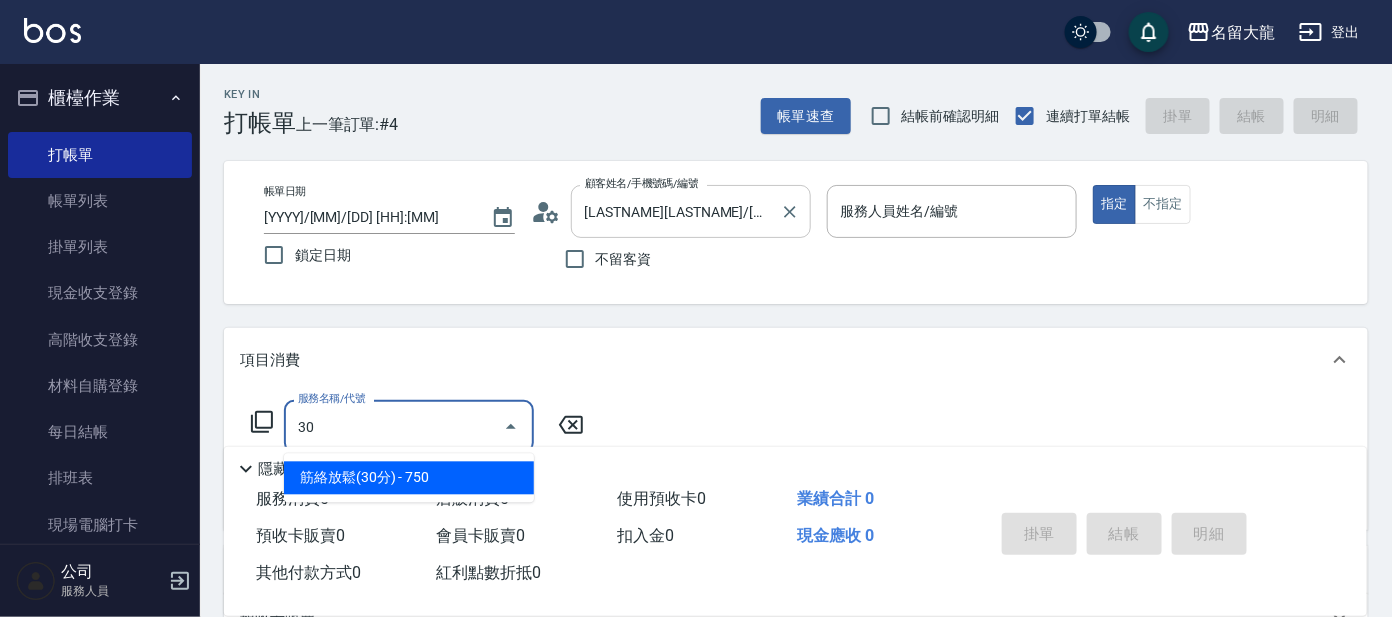 type on "3" 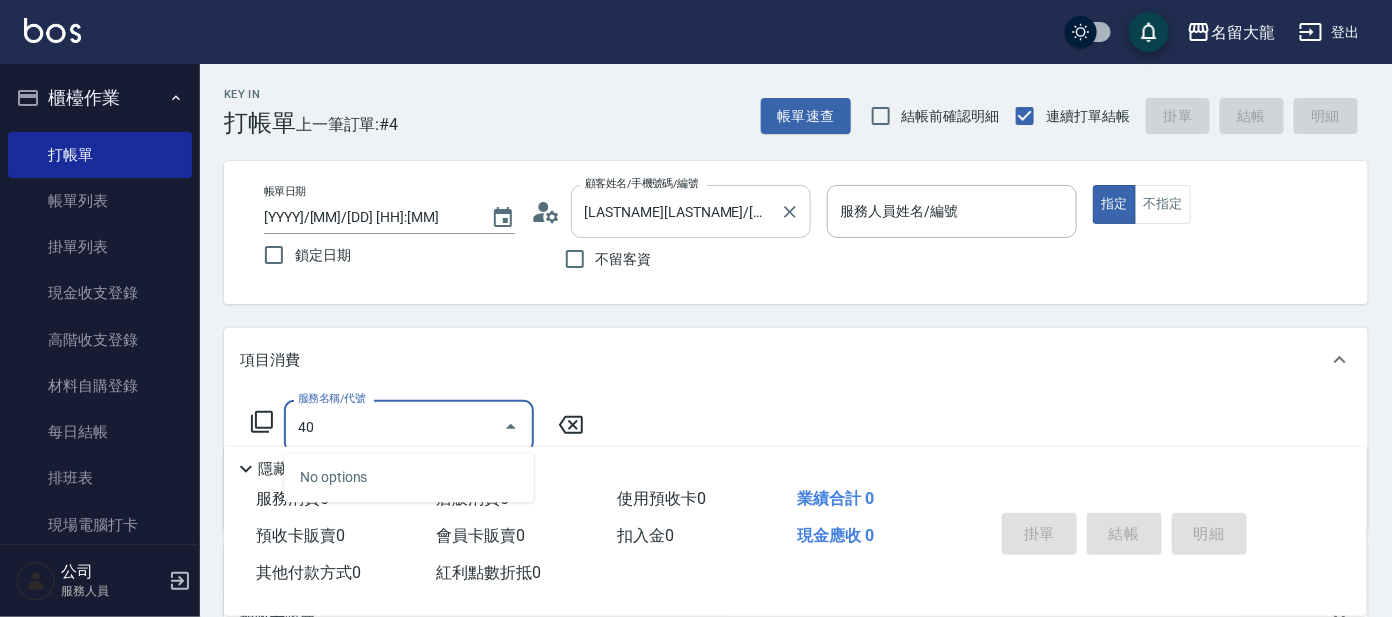 type on "4" 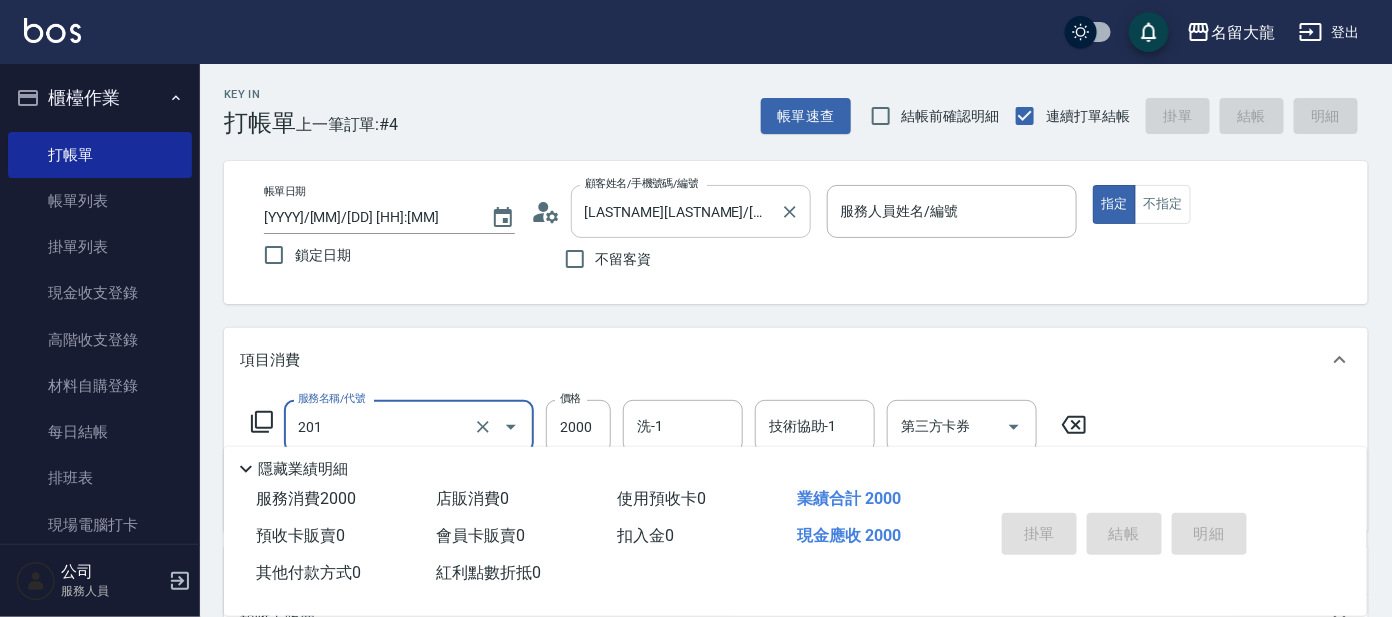 type on "金髮兒質感3劑(201)" 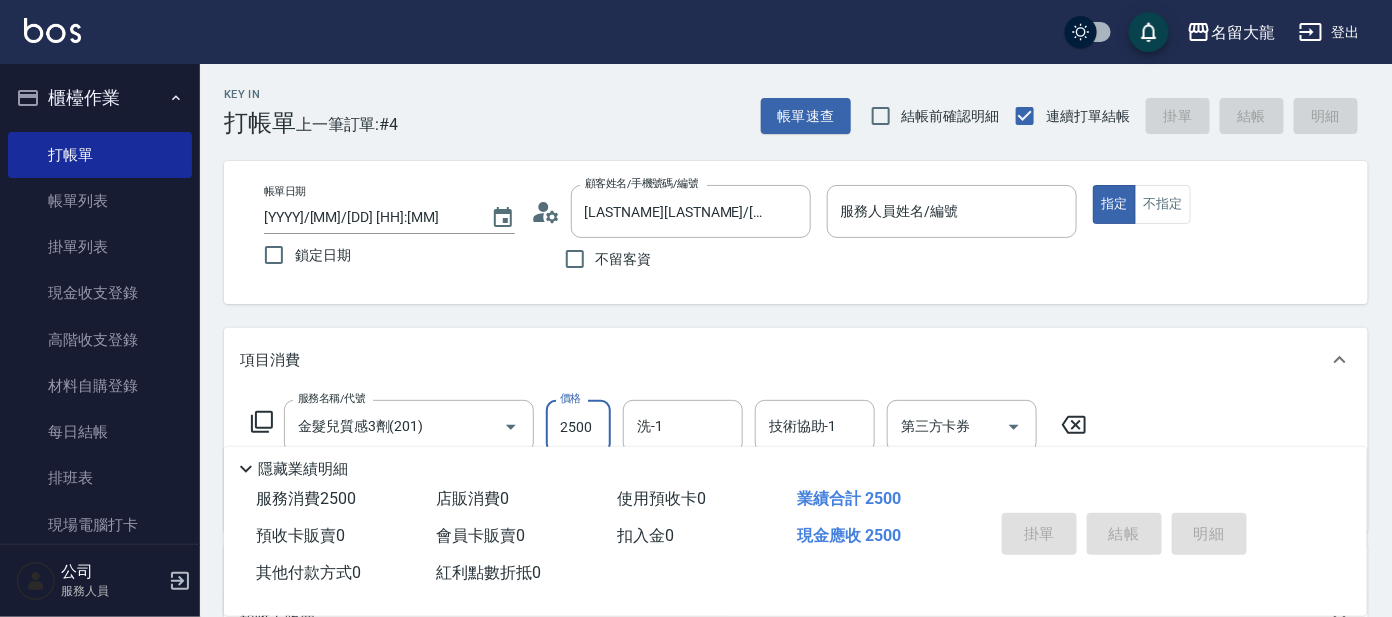type on "2500" 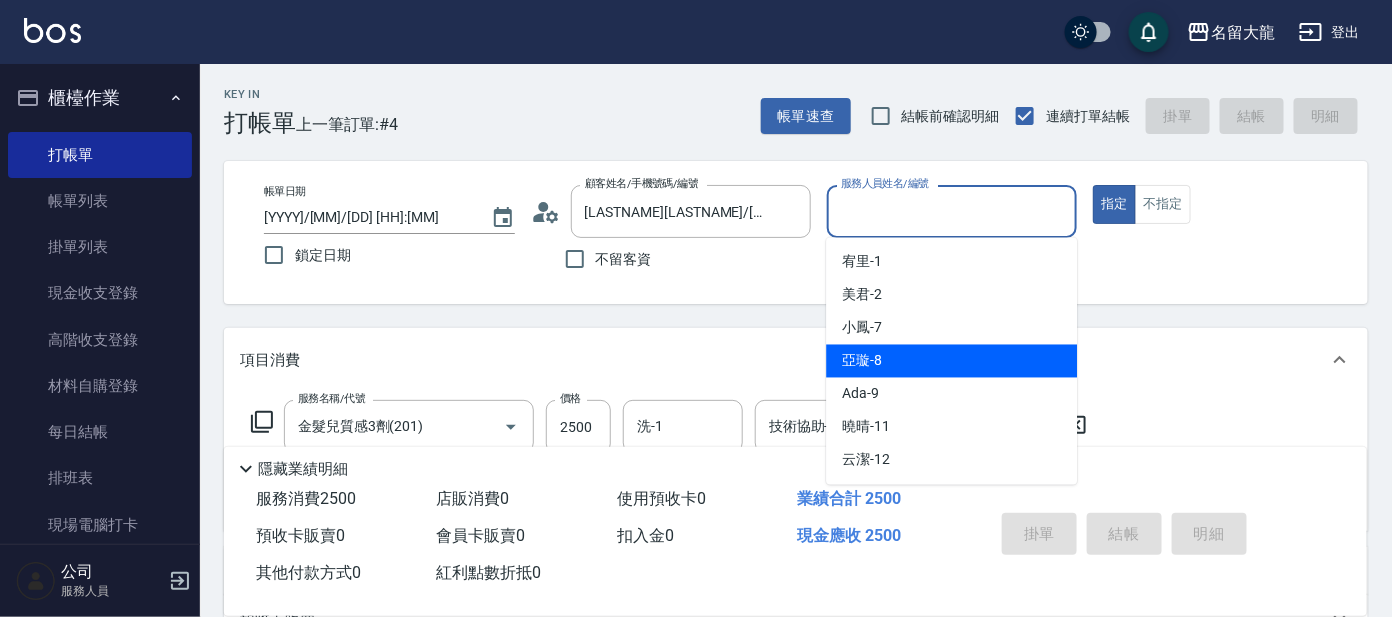 click on "亞璇 -8" at bounding box center (951, 361) 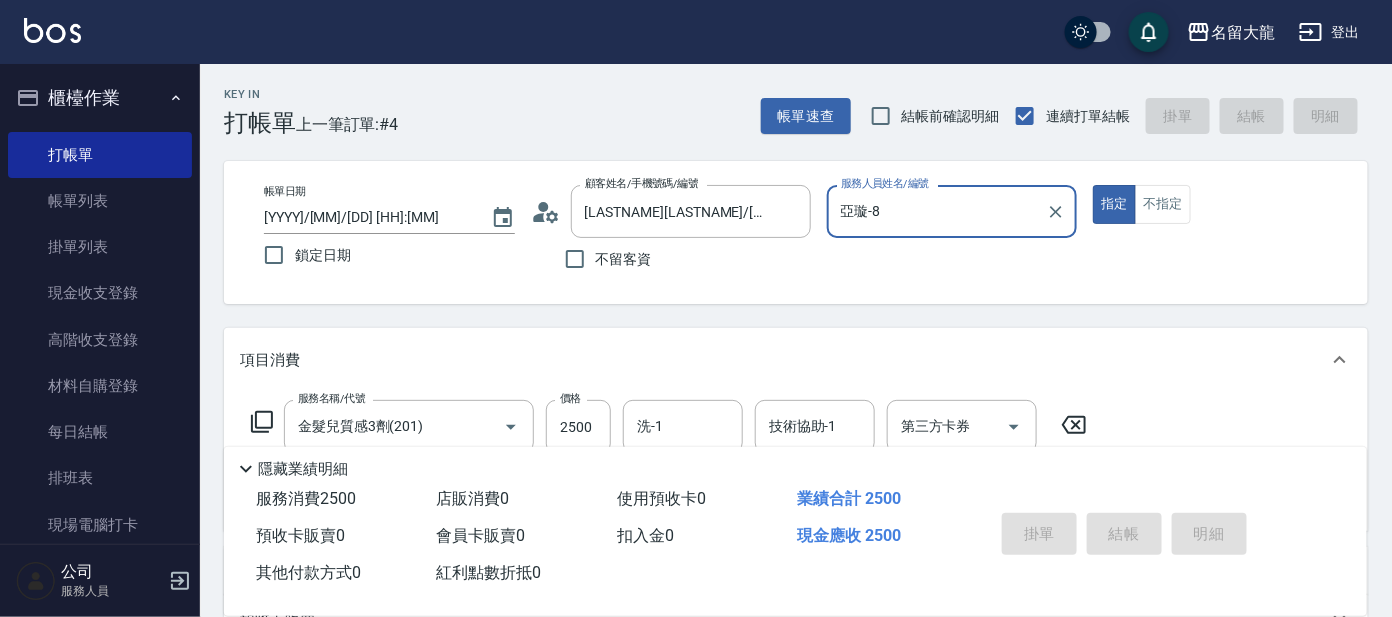 type 